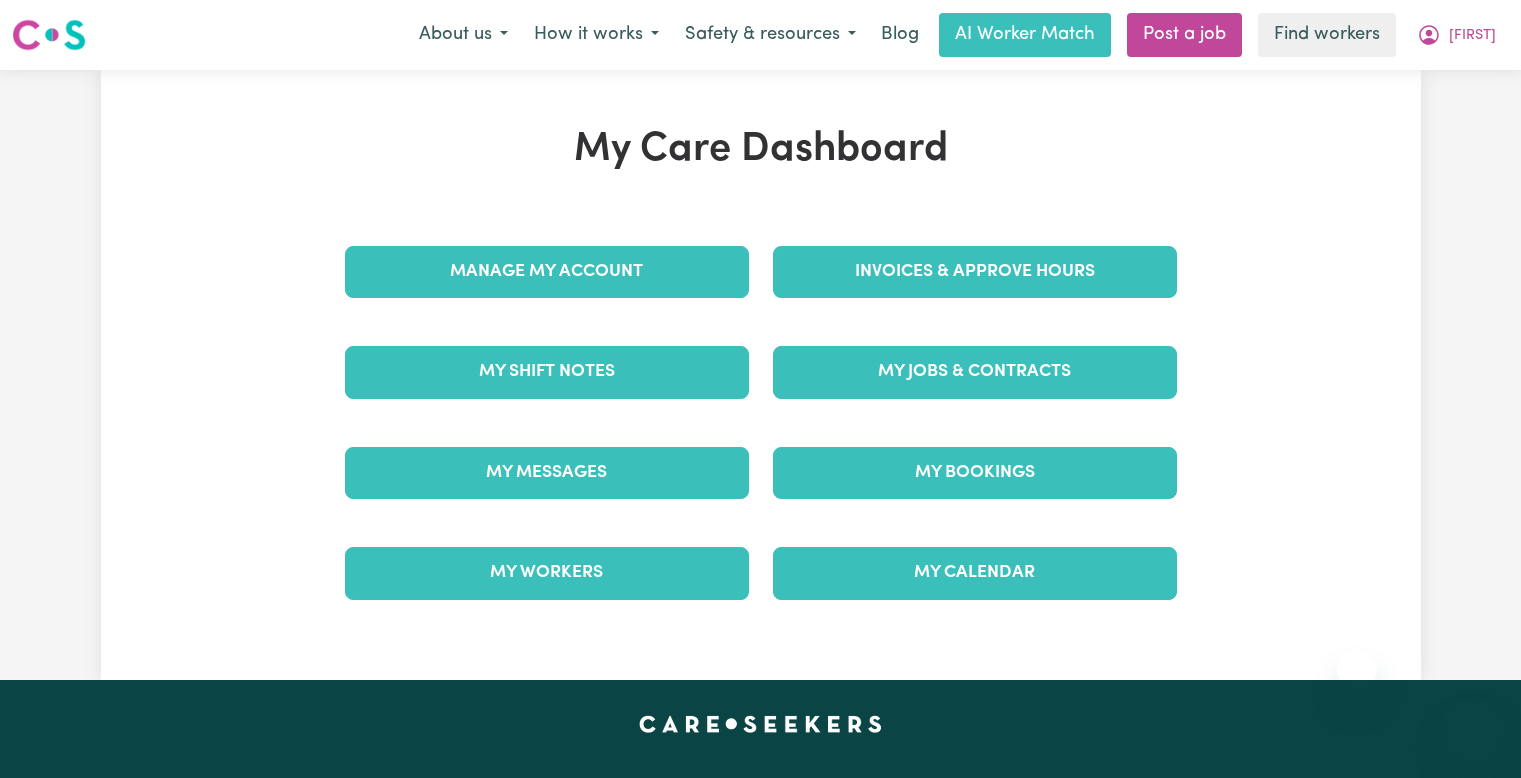 scroll, scrollTop: 0, scrollLeft: 0, axis: both 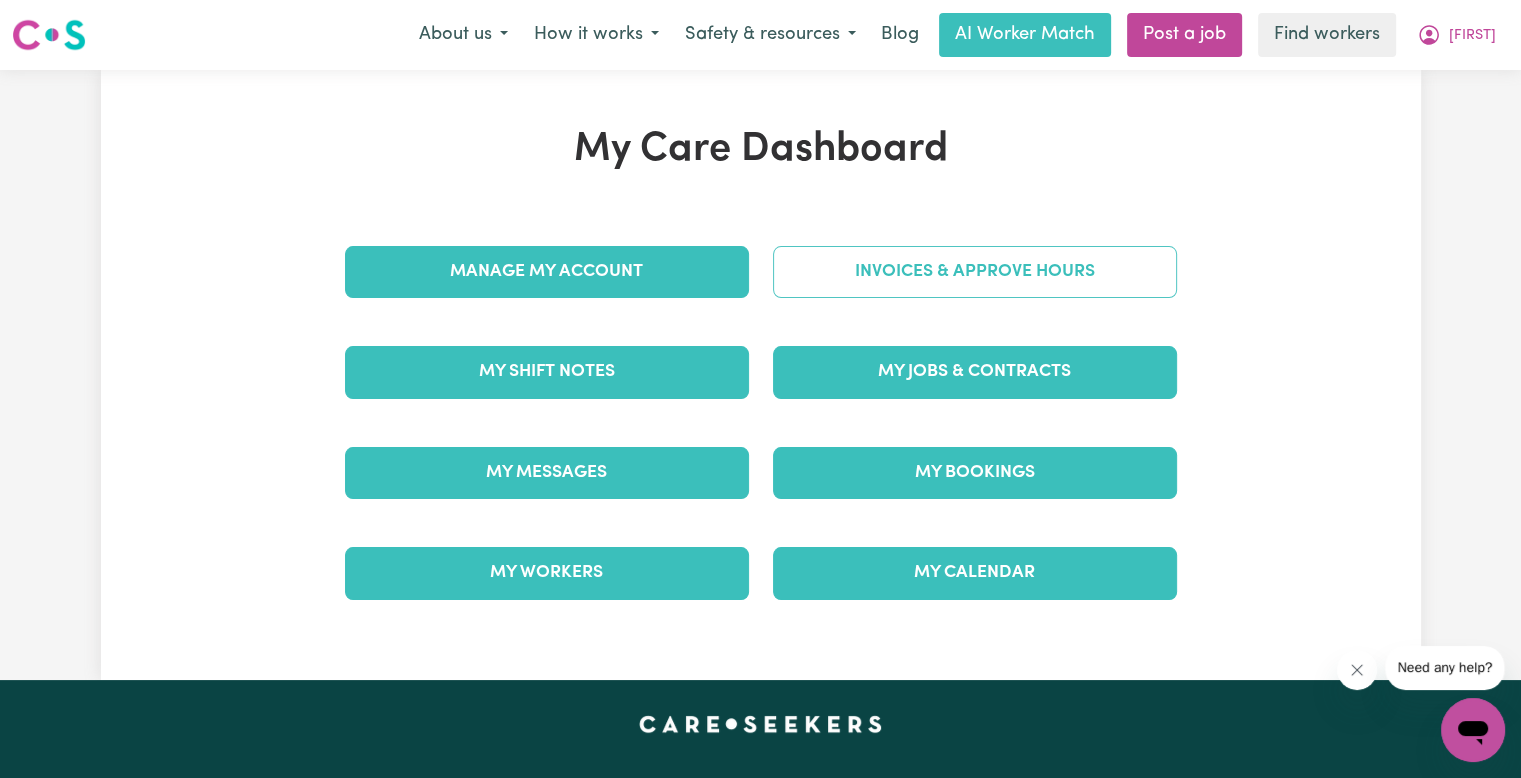 click on "Invoices & Approve Hours" at bounding box center (975, 272) 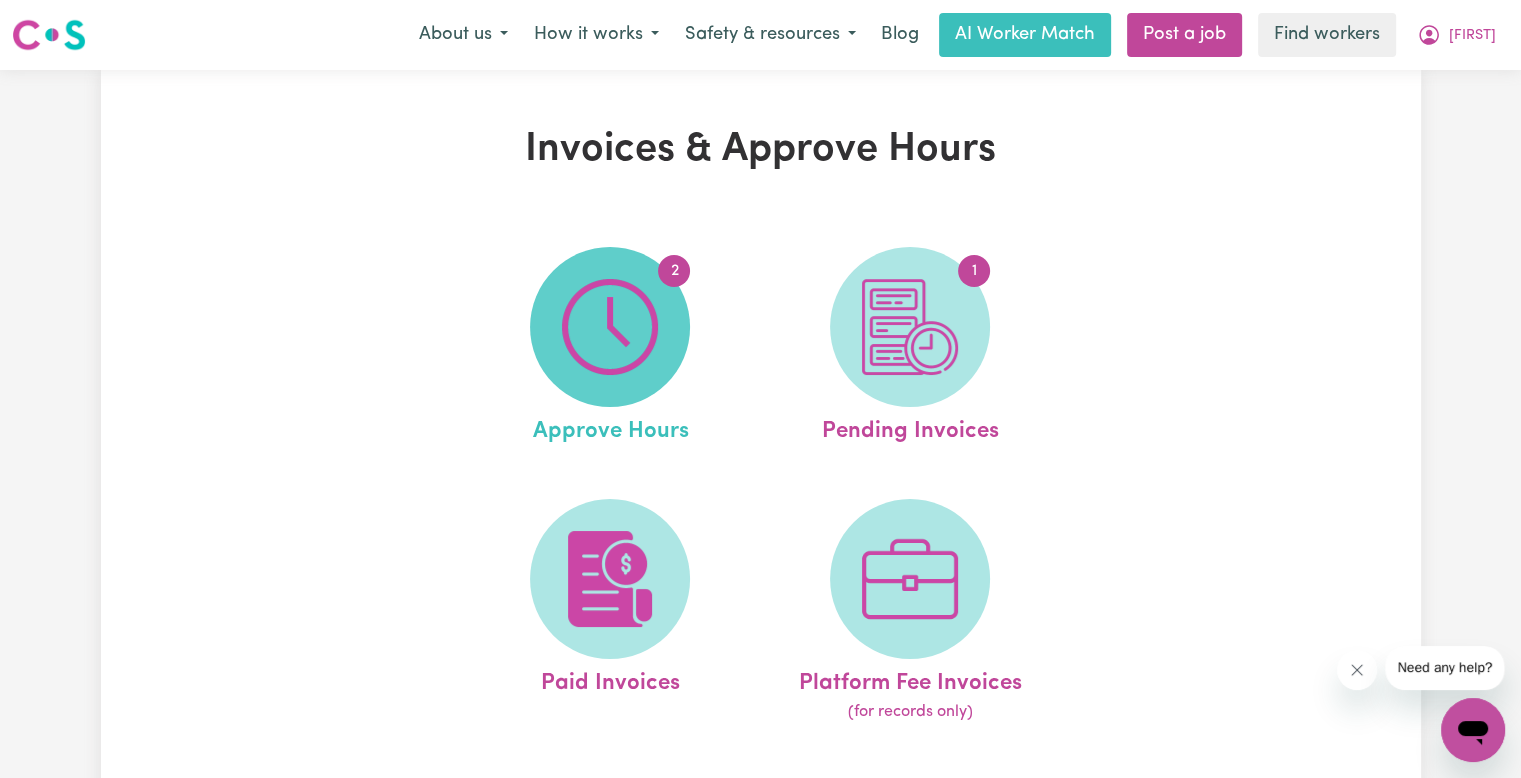 click at bounding box center (610, 327) 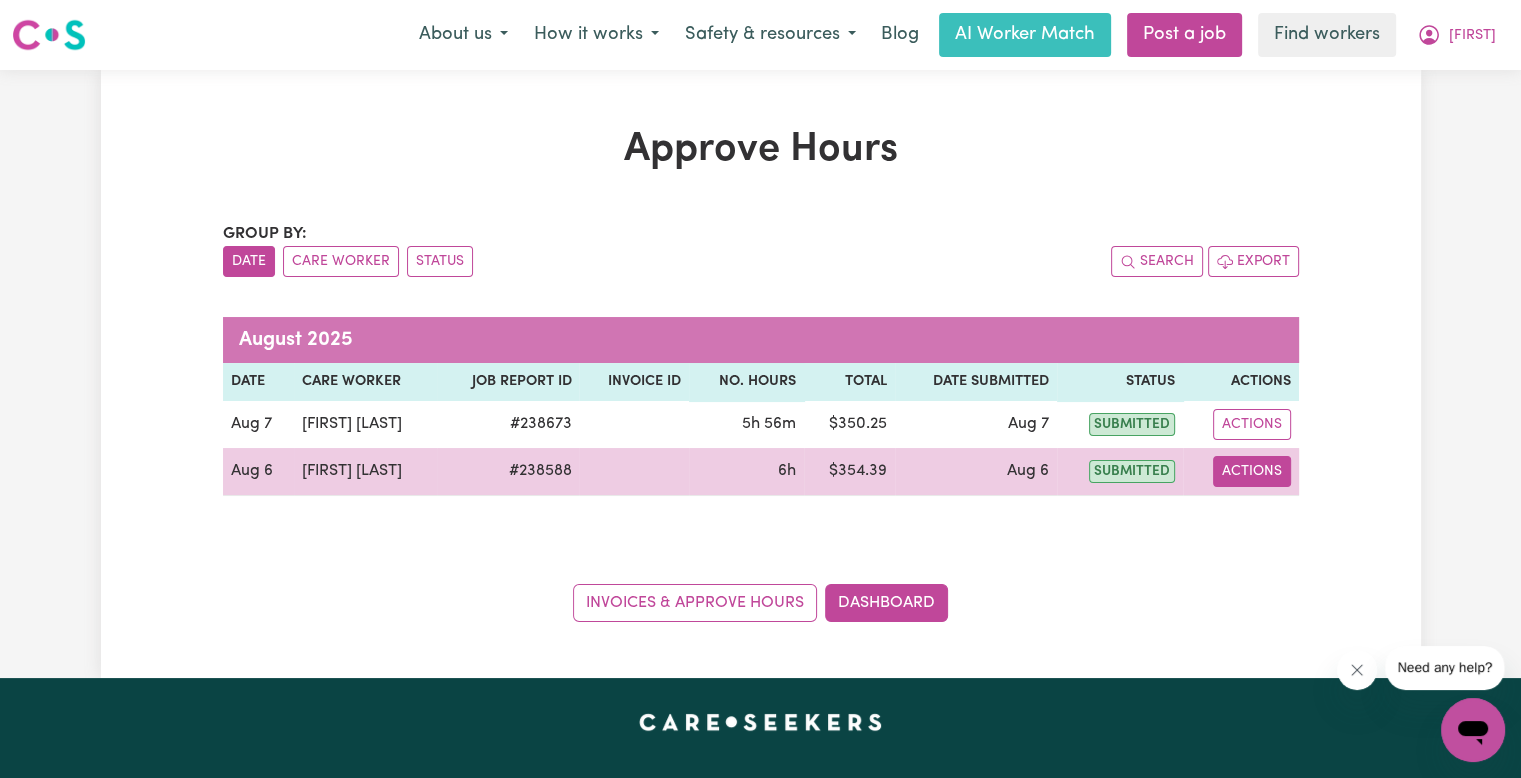 click on "Actions" at bounding box center (1252, 471) 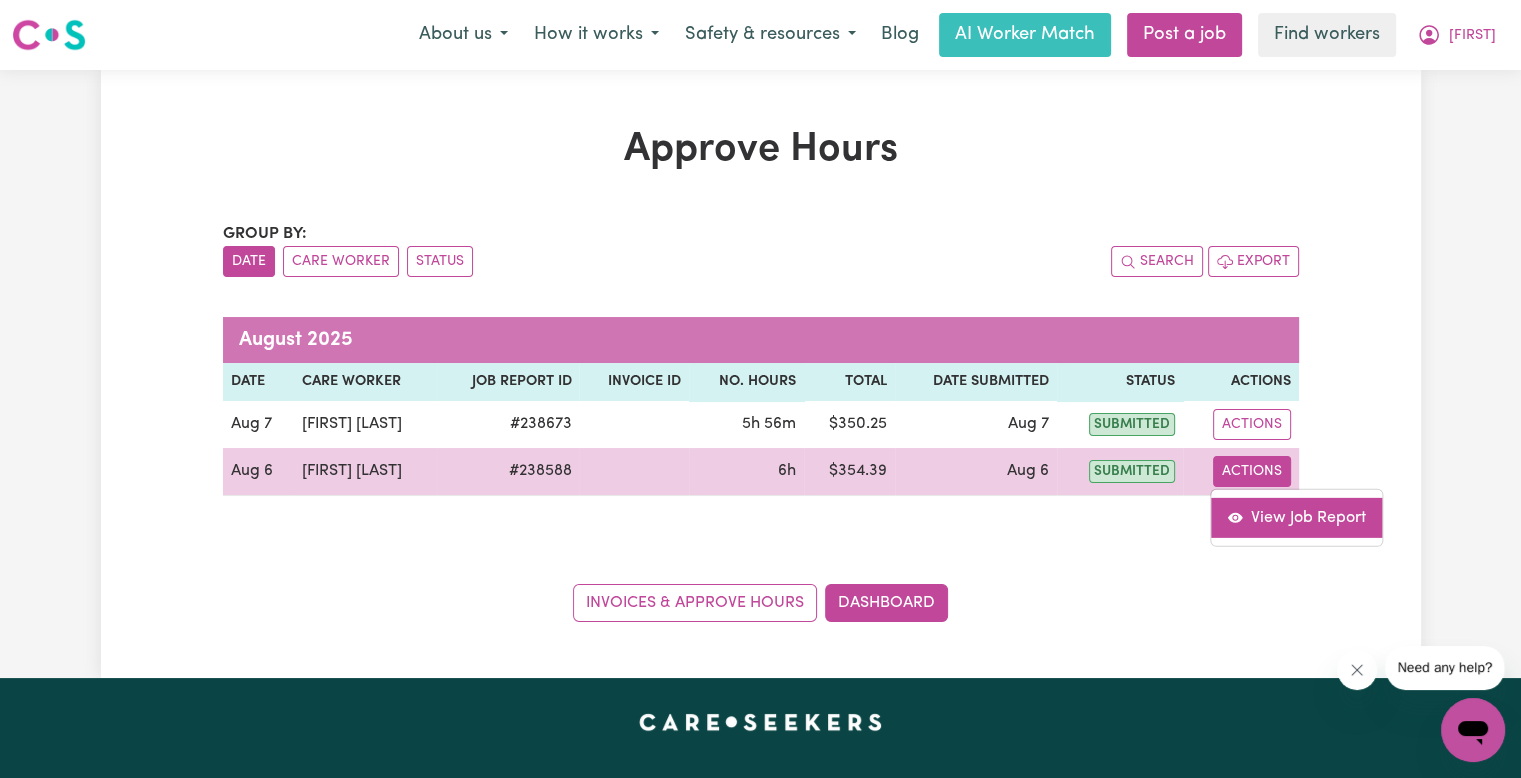 click on "View Job Report" at bounding box center [1296, 517] 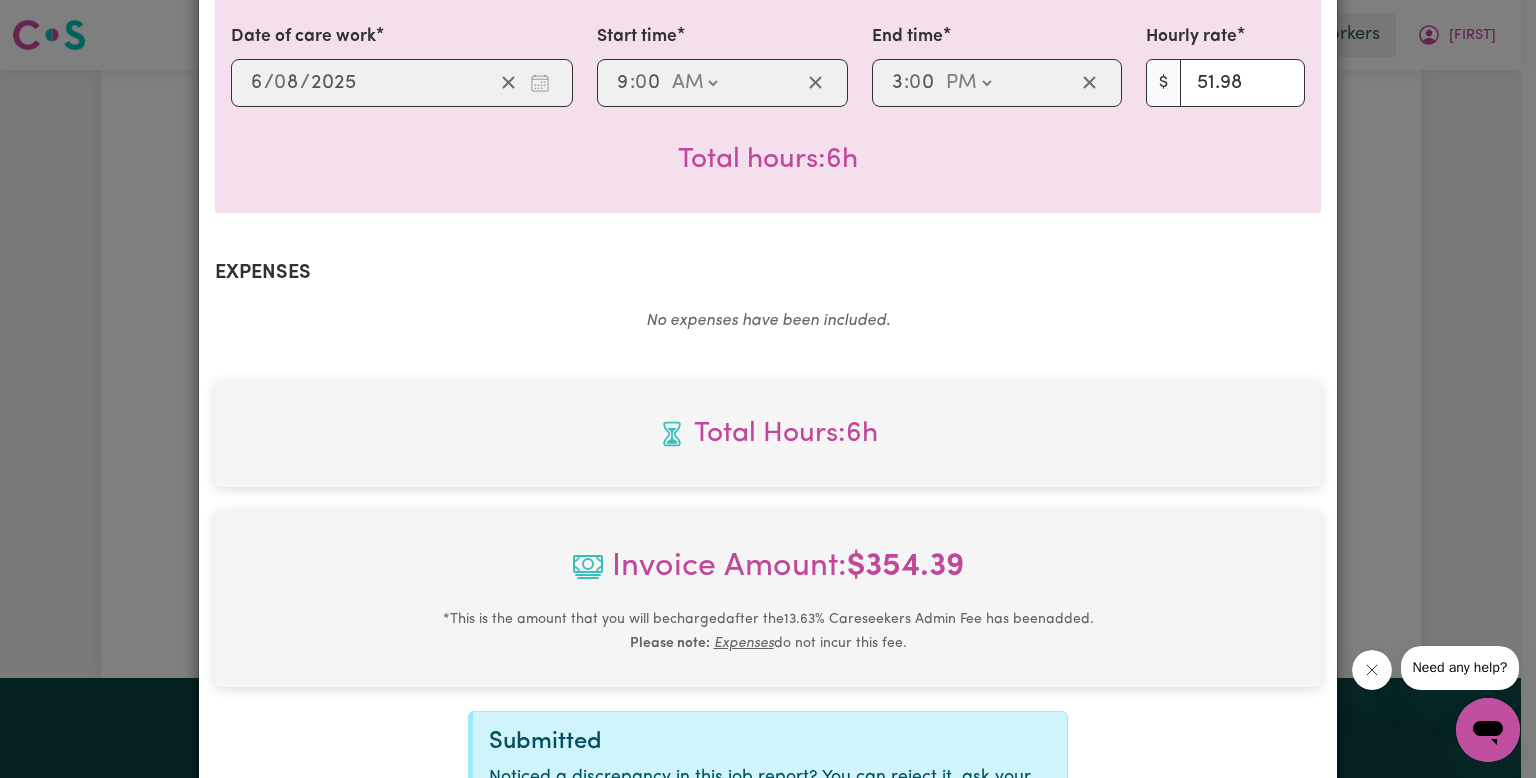 scroll, scrollTop: 764, scrollLeft: 0, axis: vertical 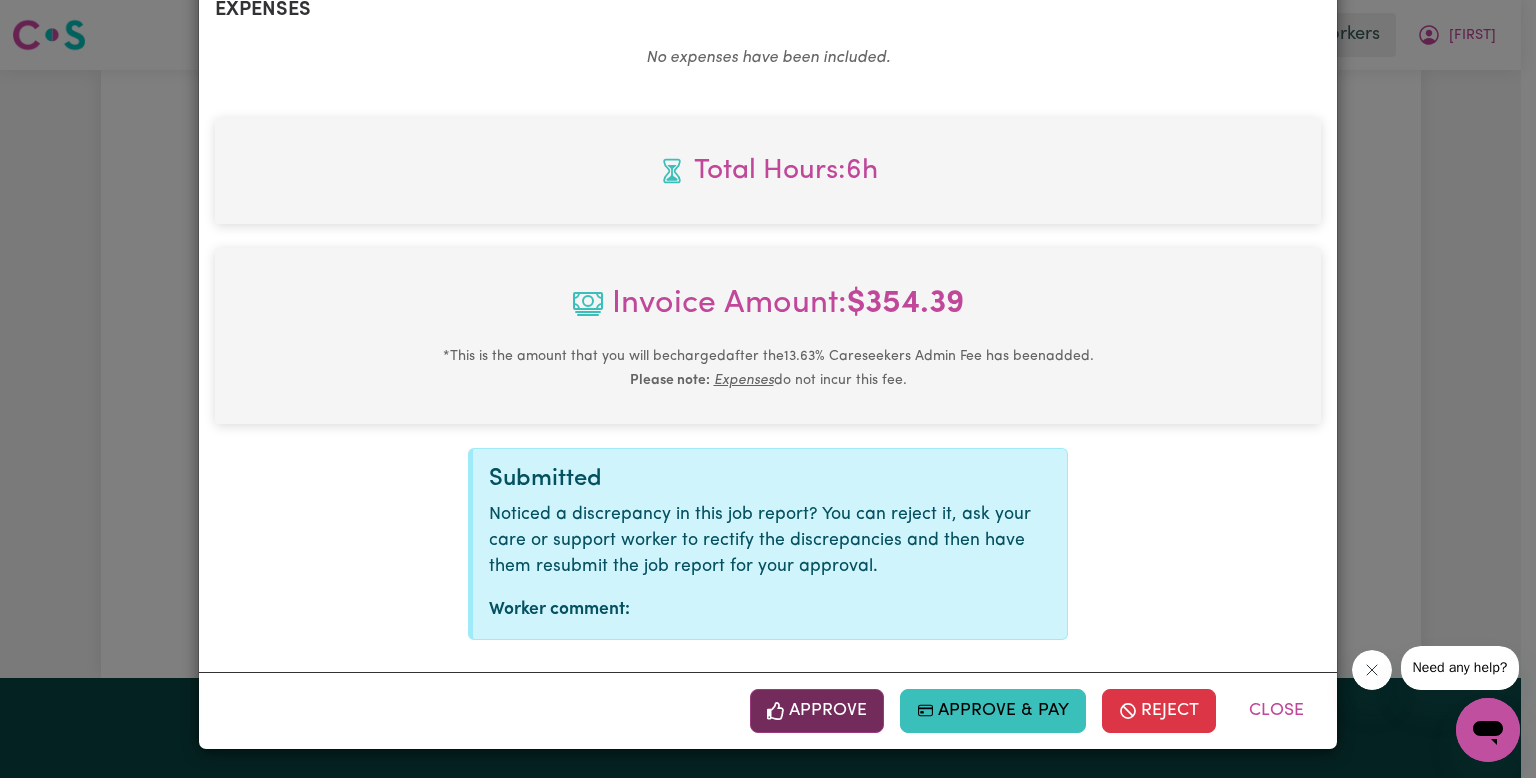click at bounding box center (776, 711) 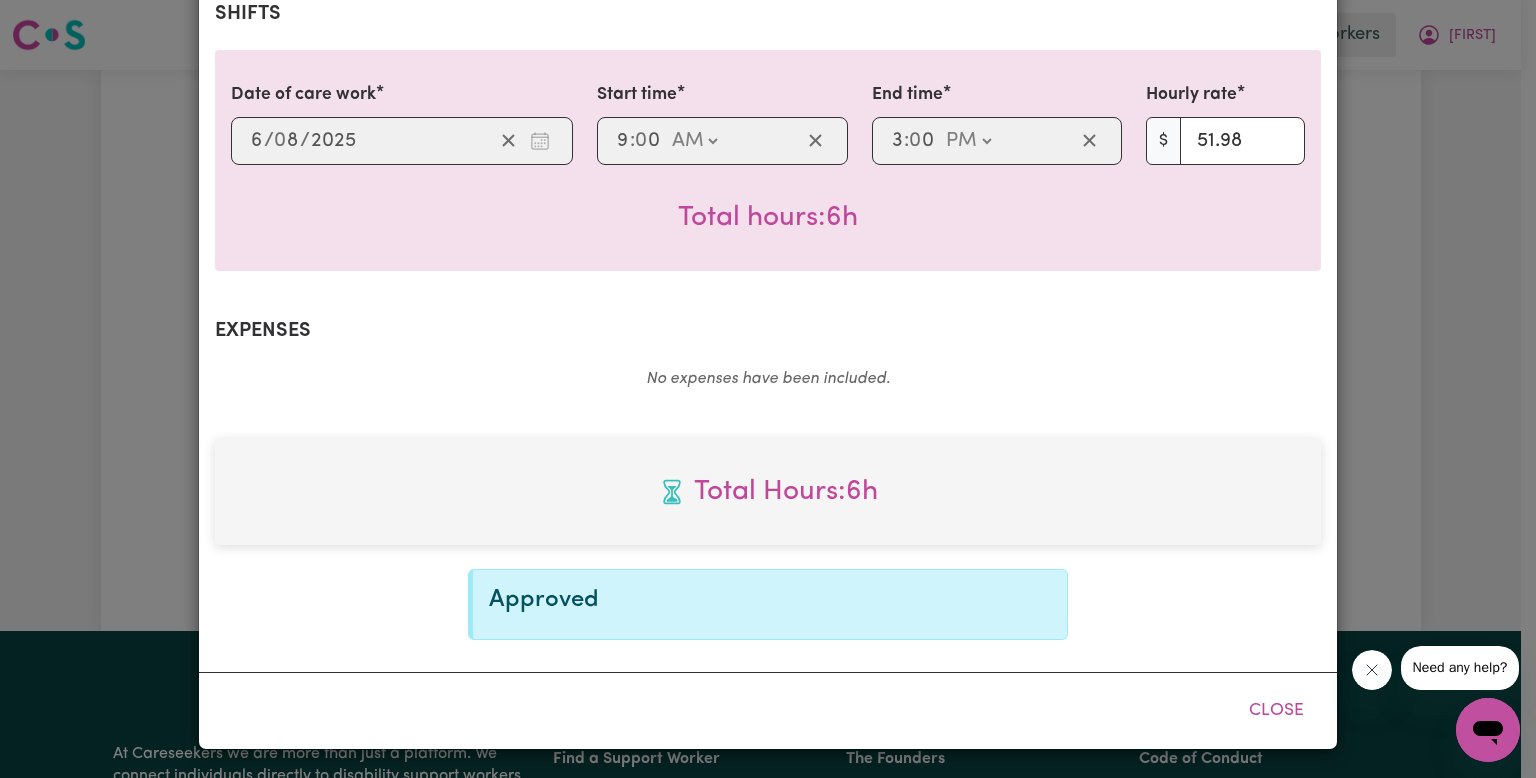 scroll, scrollTop: 440, scrollLeft: 0, axis: vertical 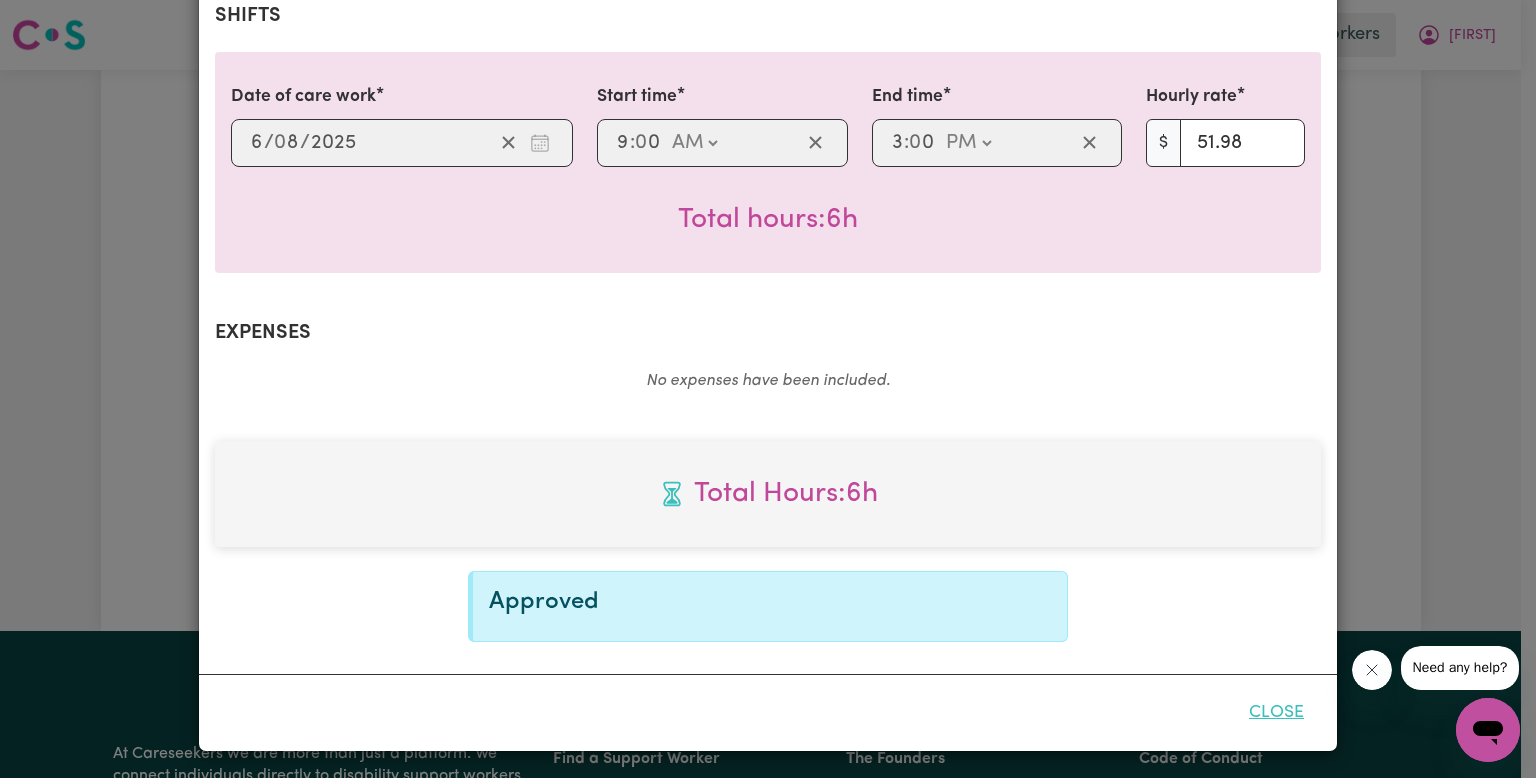 click on "Close" at bounding box center [1276, 713] 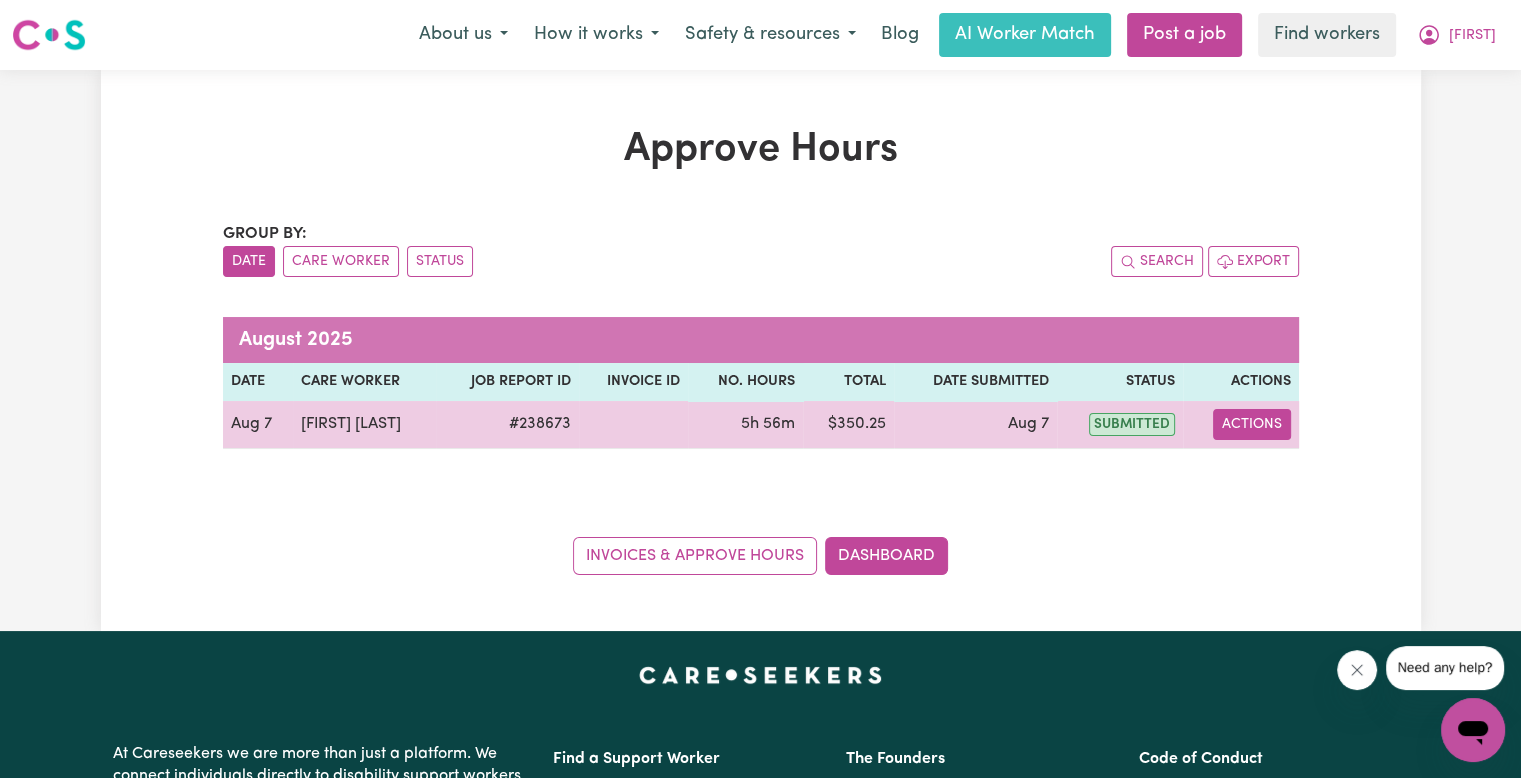 click on "Actions" at bounding box center [1252, 424] 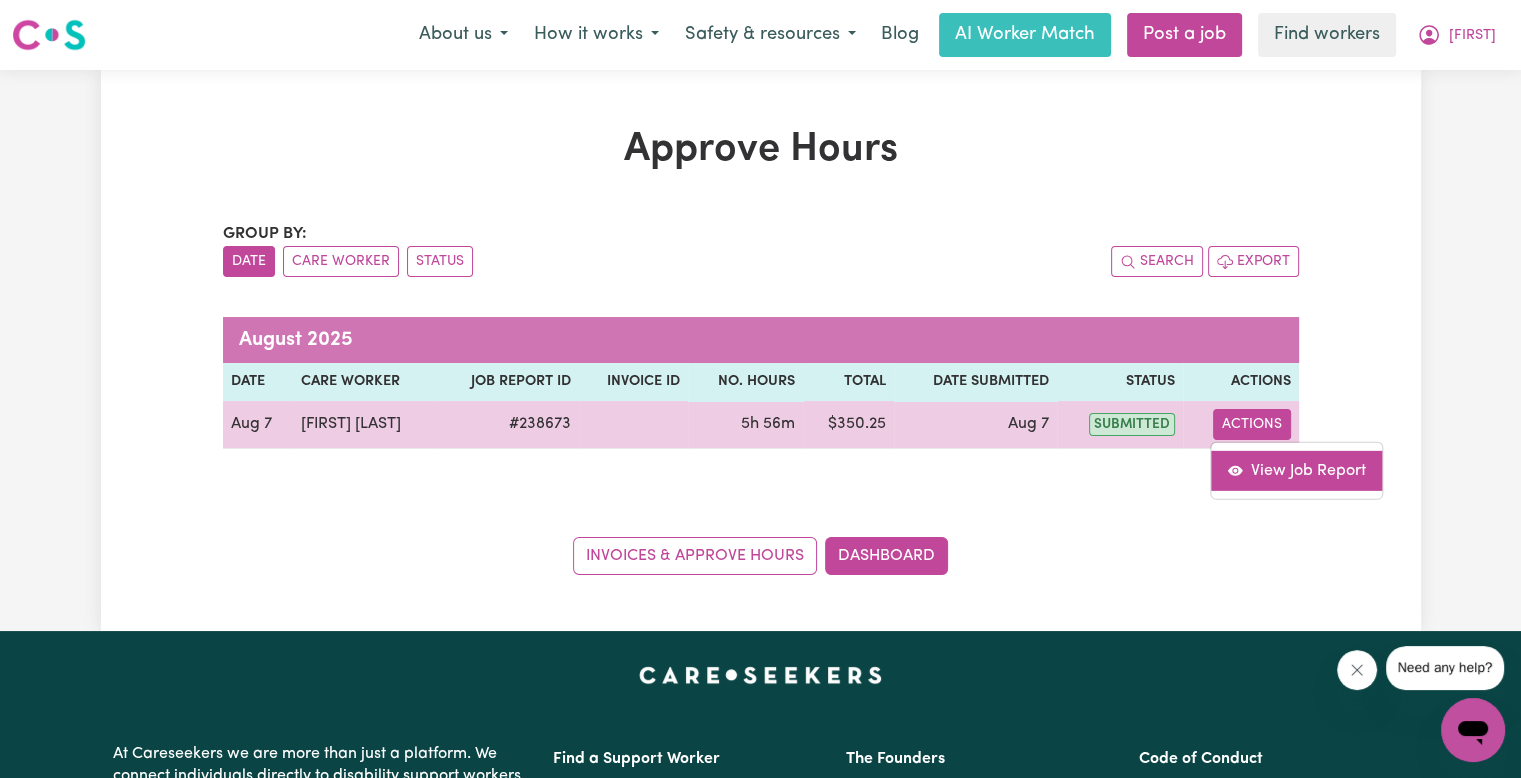 click 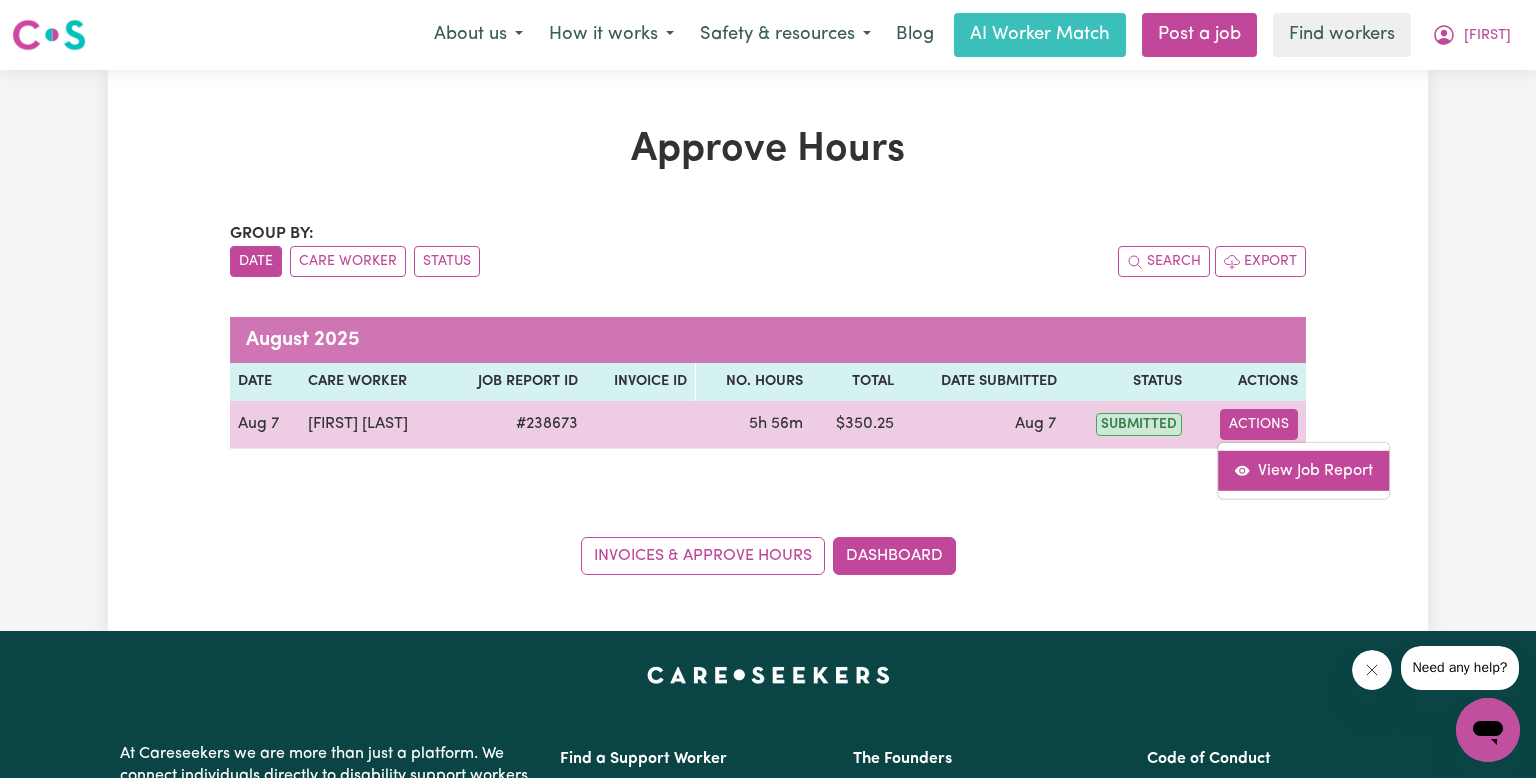 select on "pm" 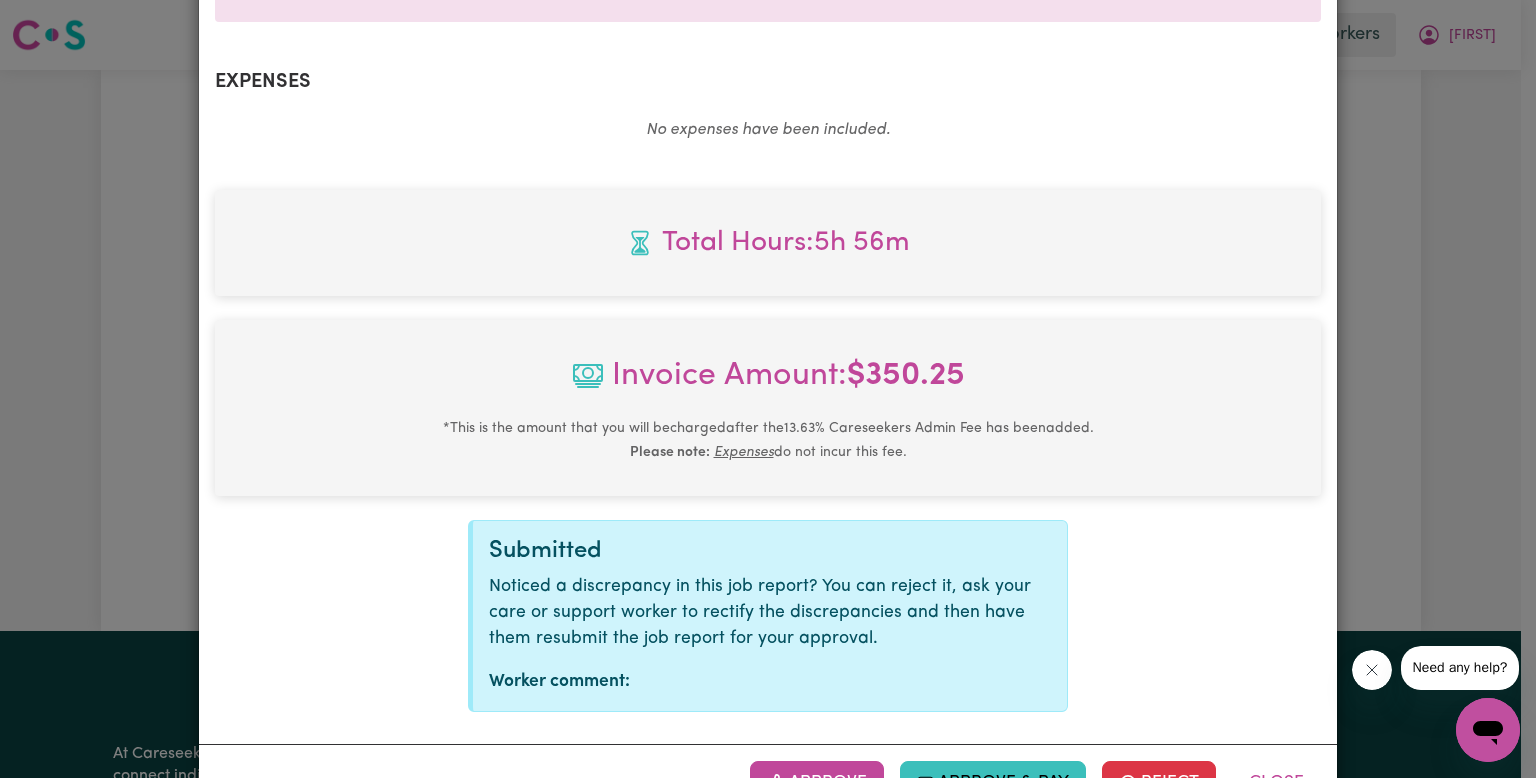 scroll, scrollTop: 764, scrollLeft: 0, axis: vertical 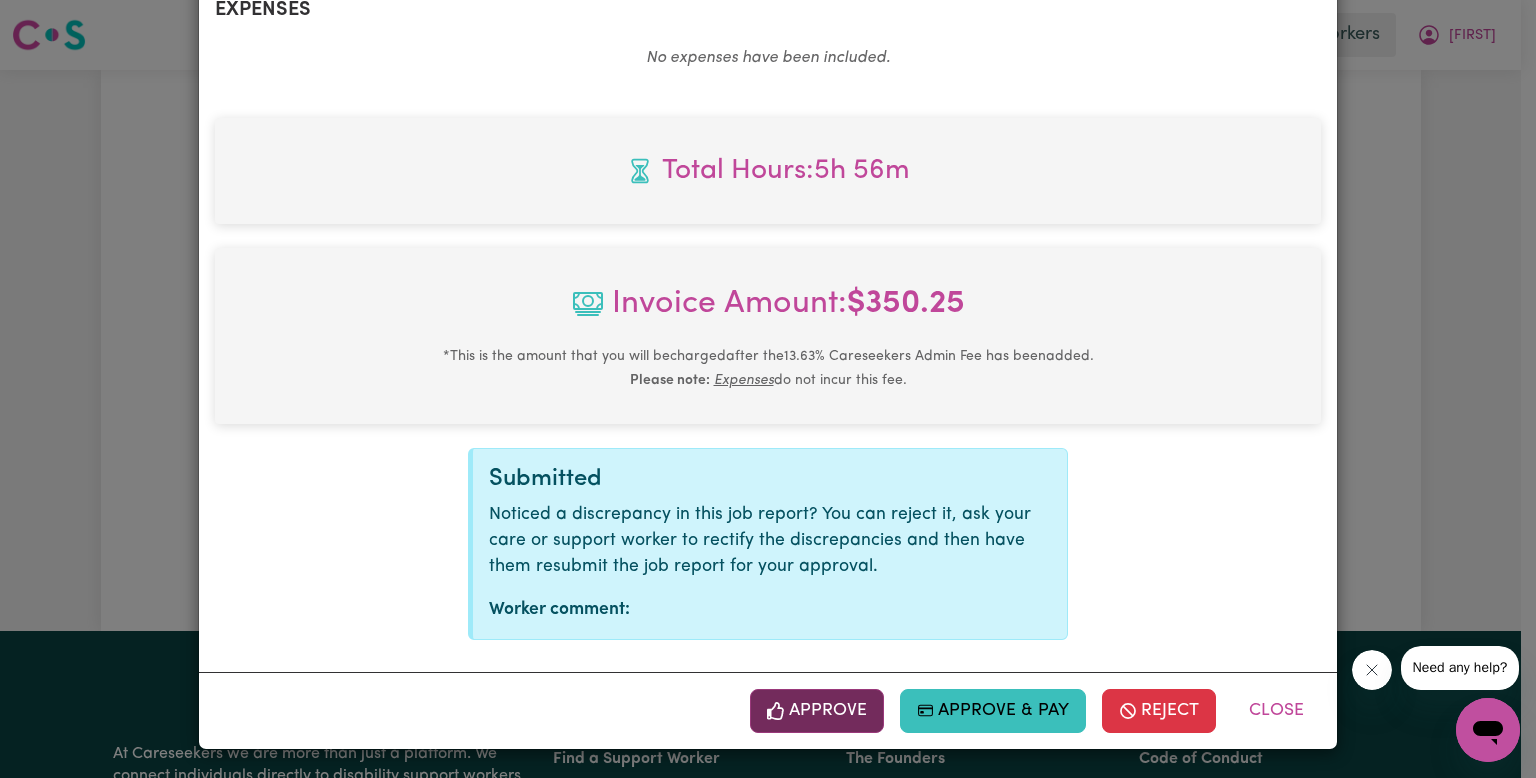 click on "Approve" at bounding box center (817, 711) 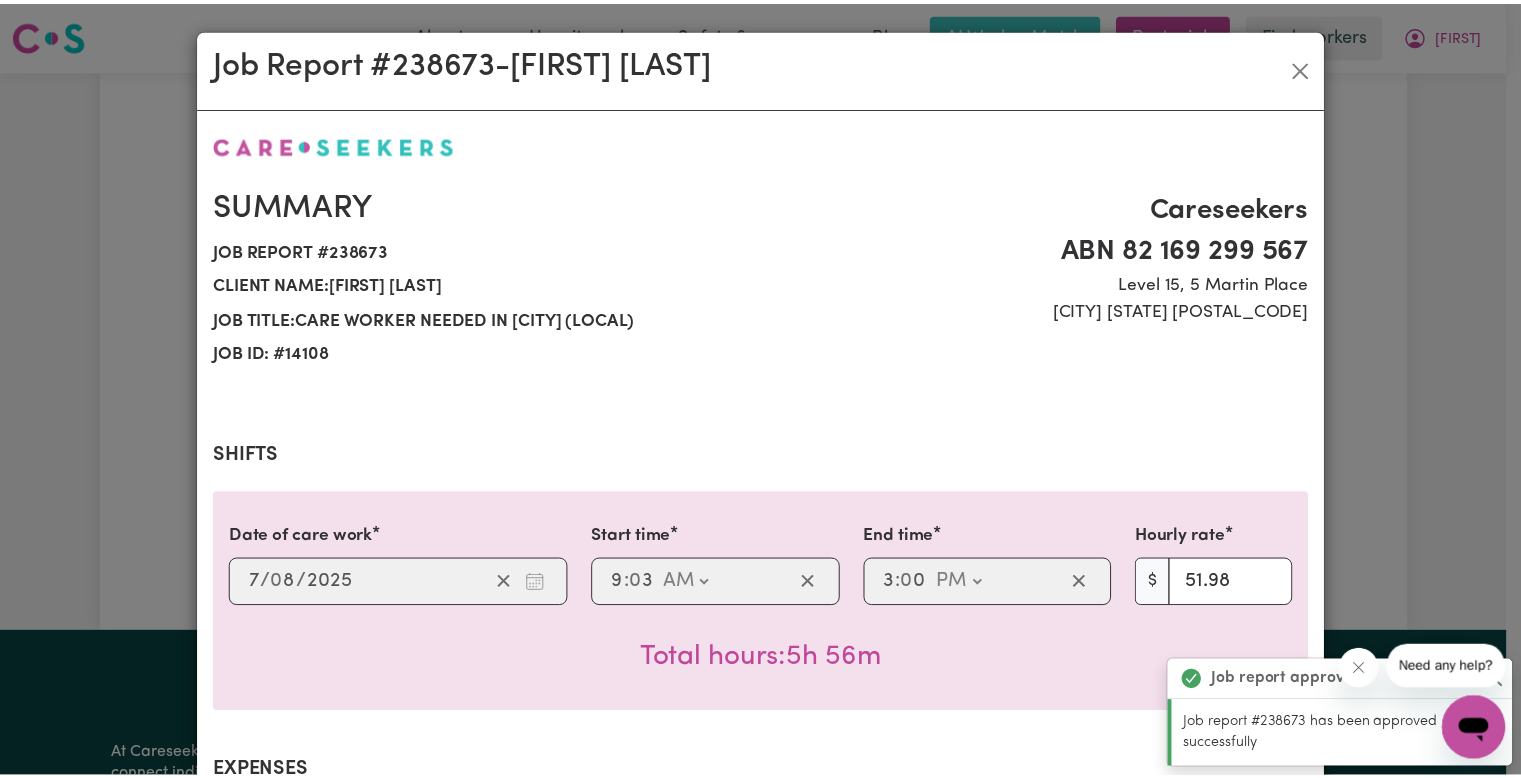 scroll, scrollTop: 0, scrollLeft: 0, axis: both 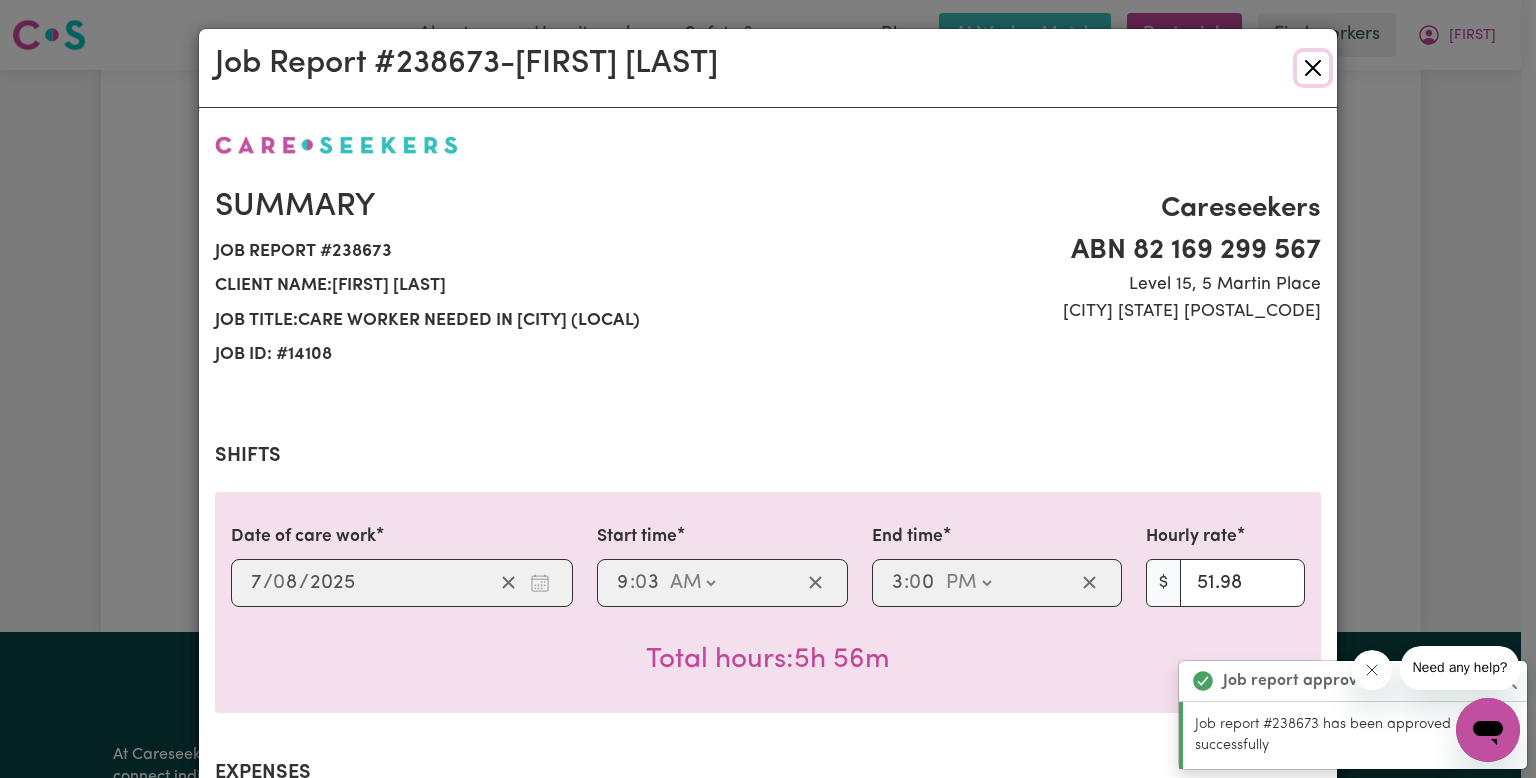 click at bounding box center (1313, 68) 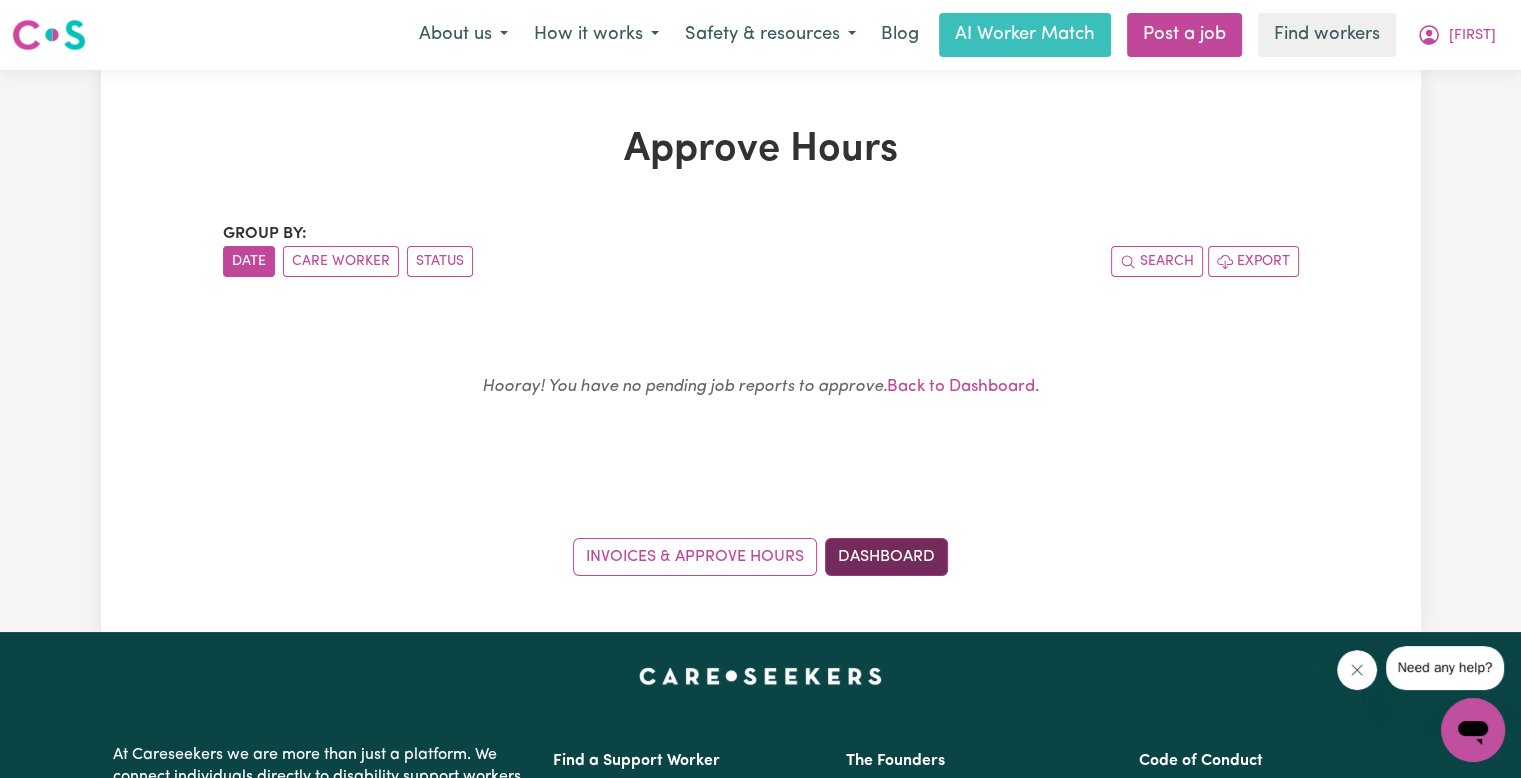click on "Dashboard" at bounding box center [886, 557] 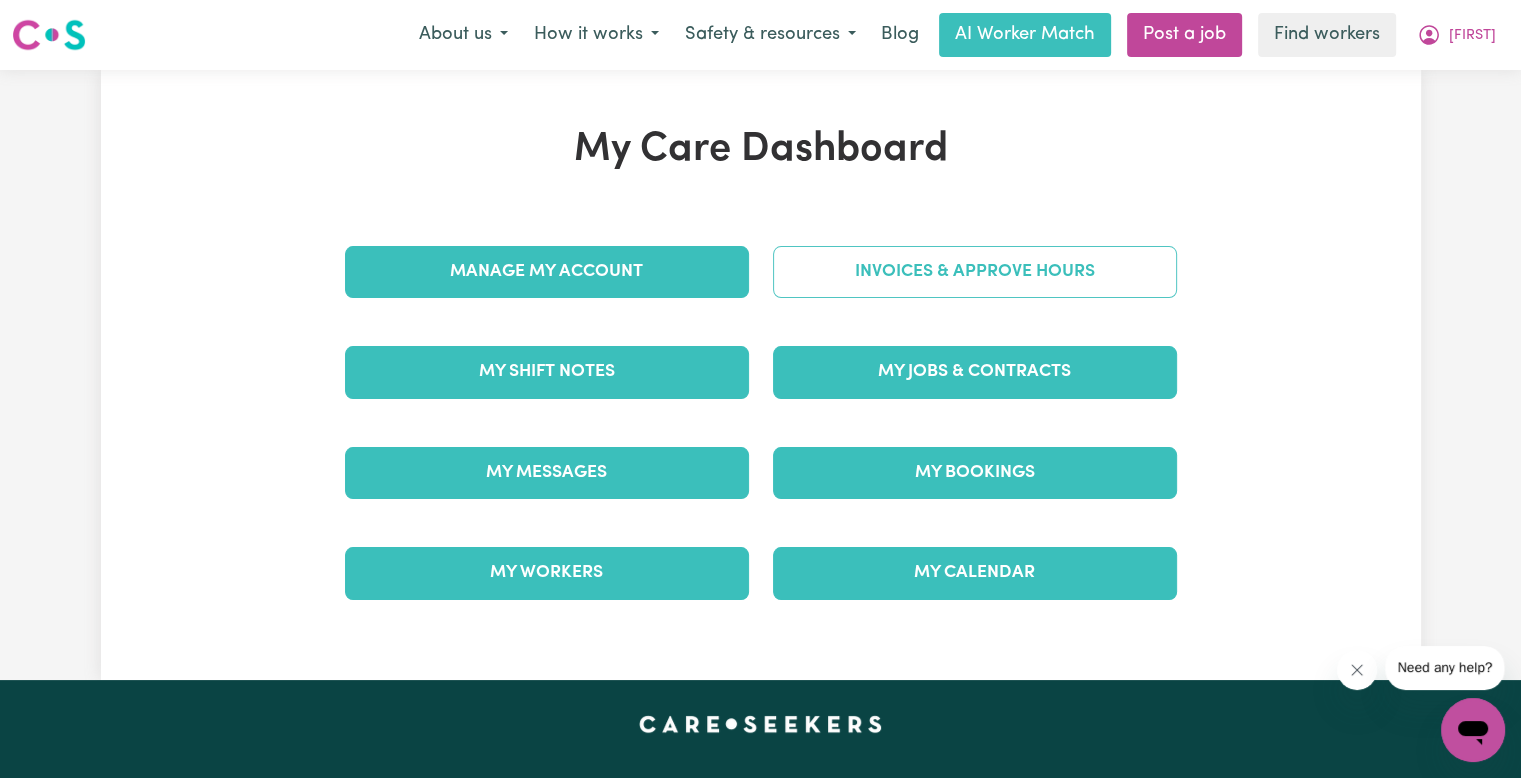 click on "Invoices & Approve Hours" at bounding box center (975, 272) 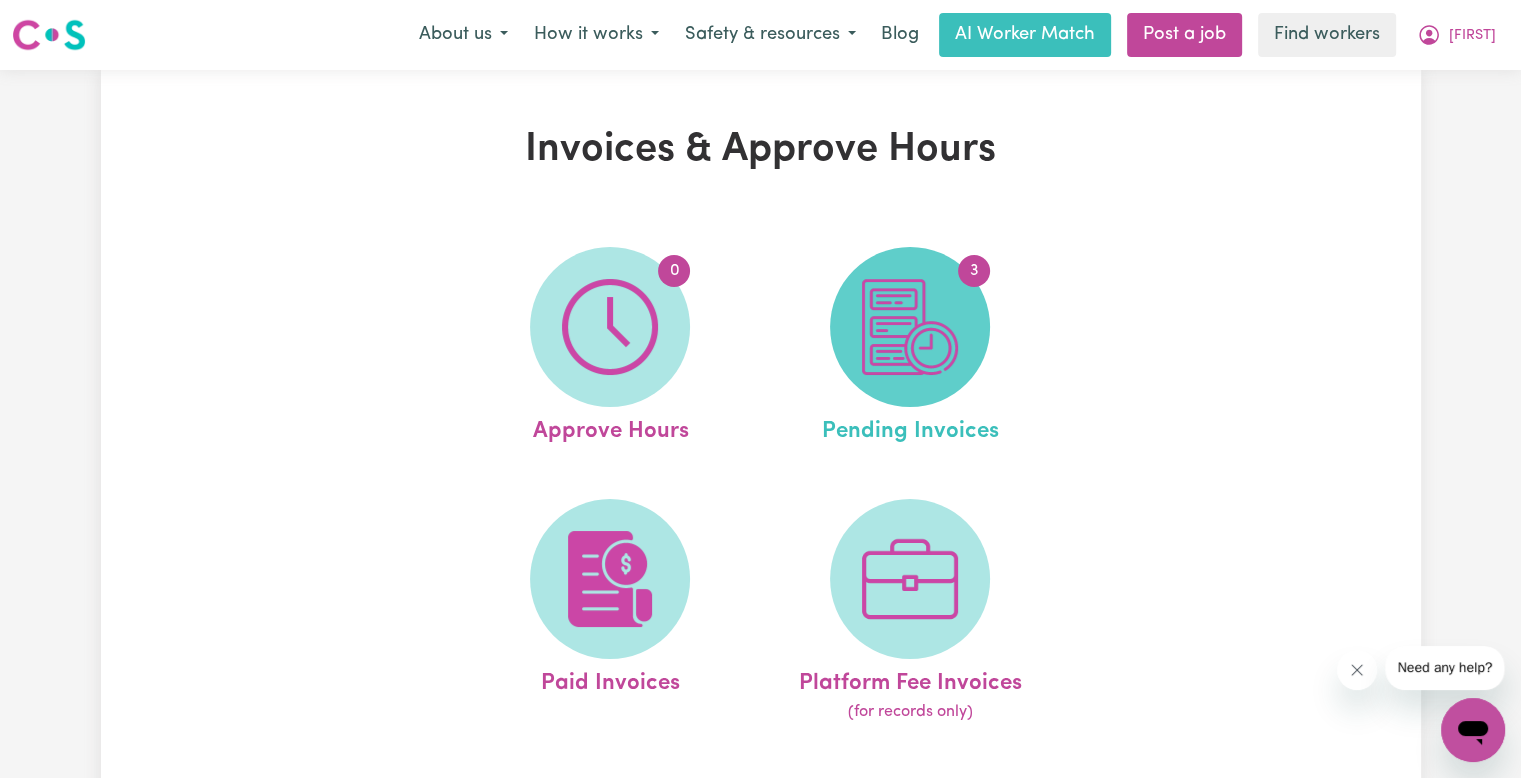 click at bounding box center [910, 327] 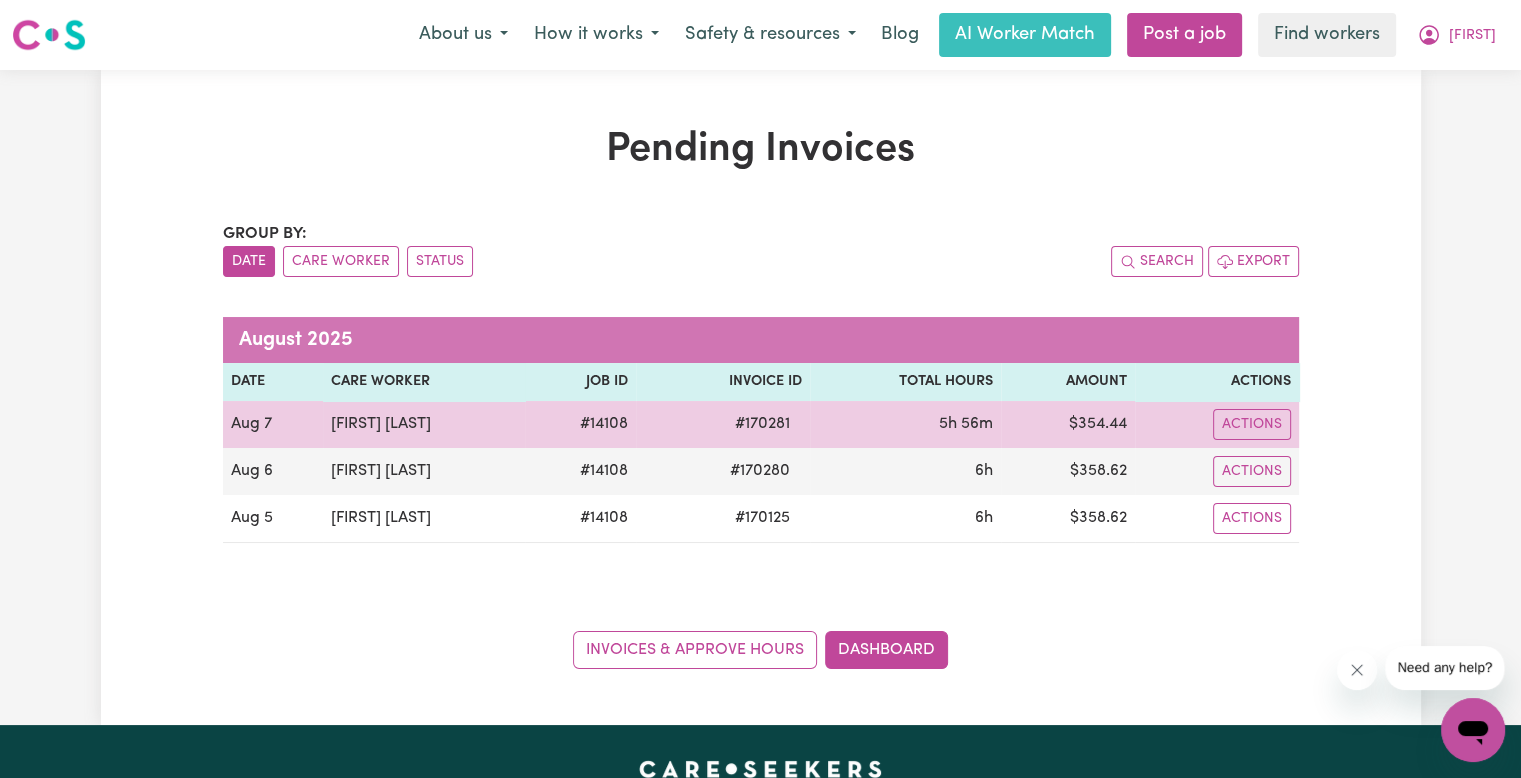 click on "# 170281" at bounding box center (762, 424) 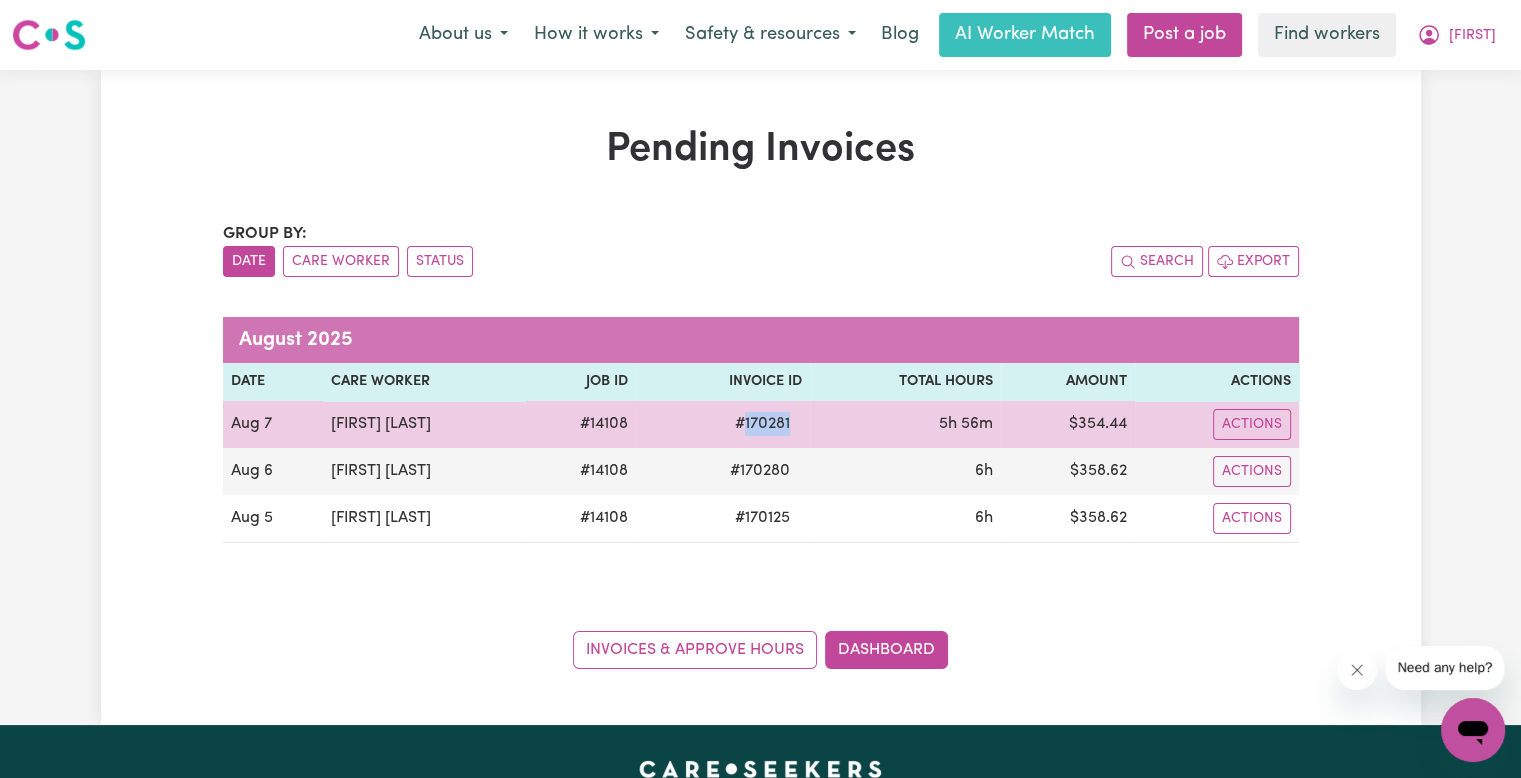 click on "# 170281" at bounding box center (762, 424) 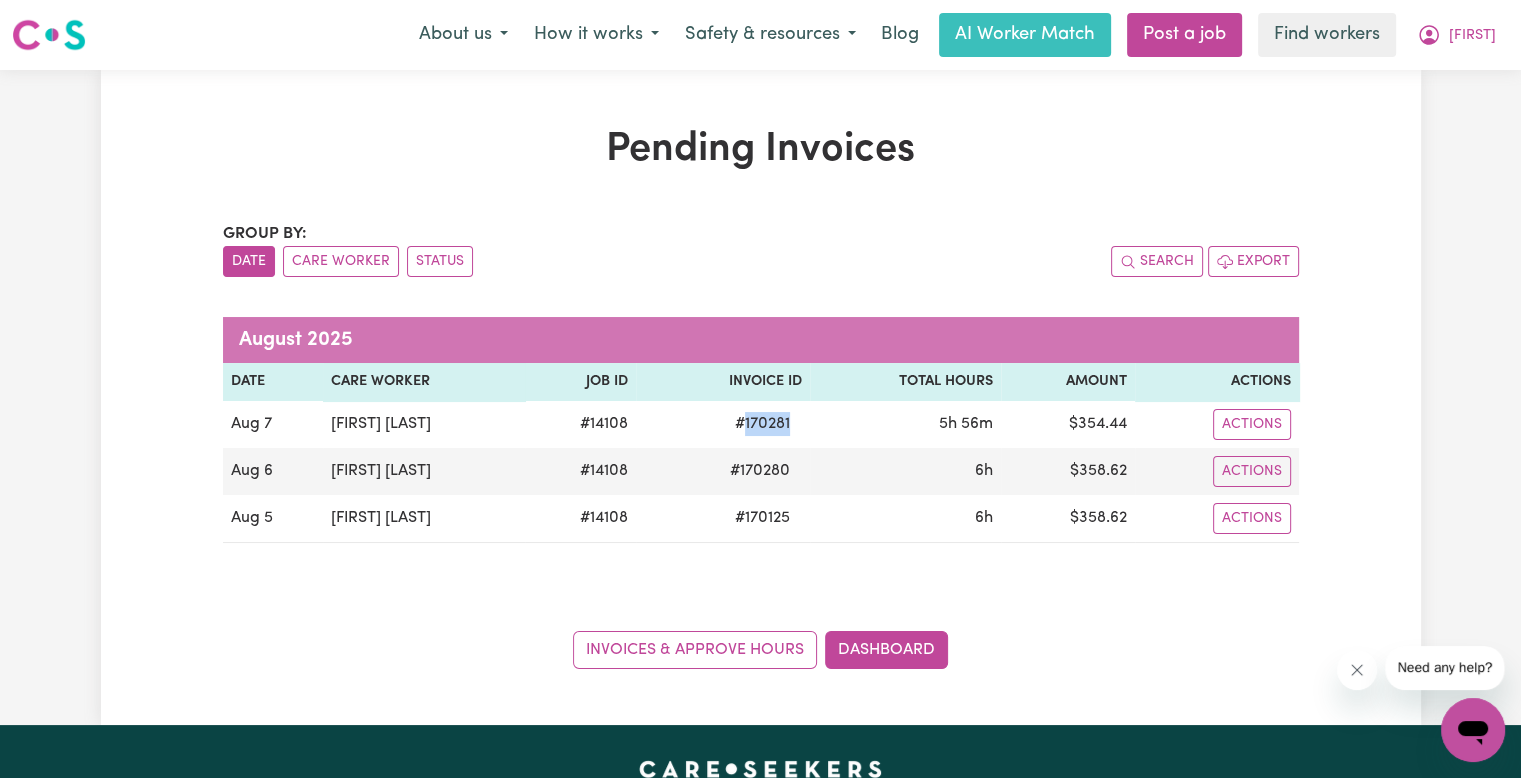 copy on "170281" 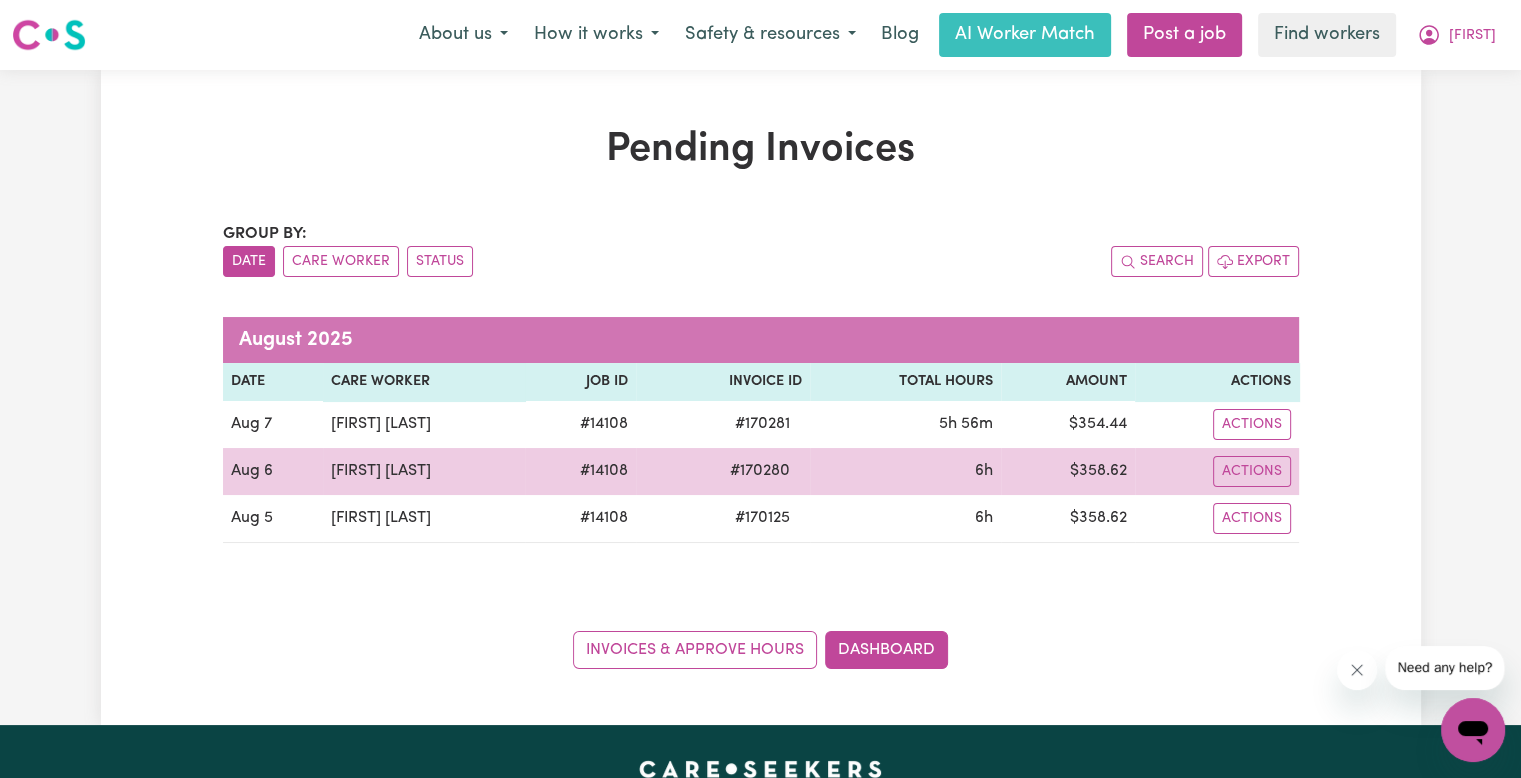 click on "# 170280" at bounding box center (760, 471) 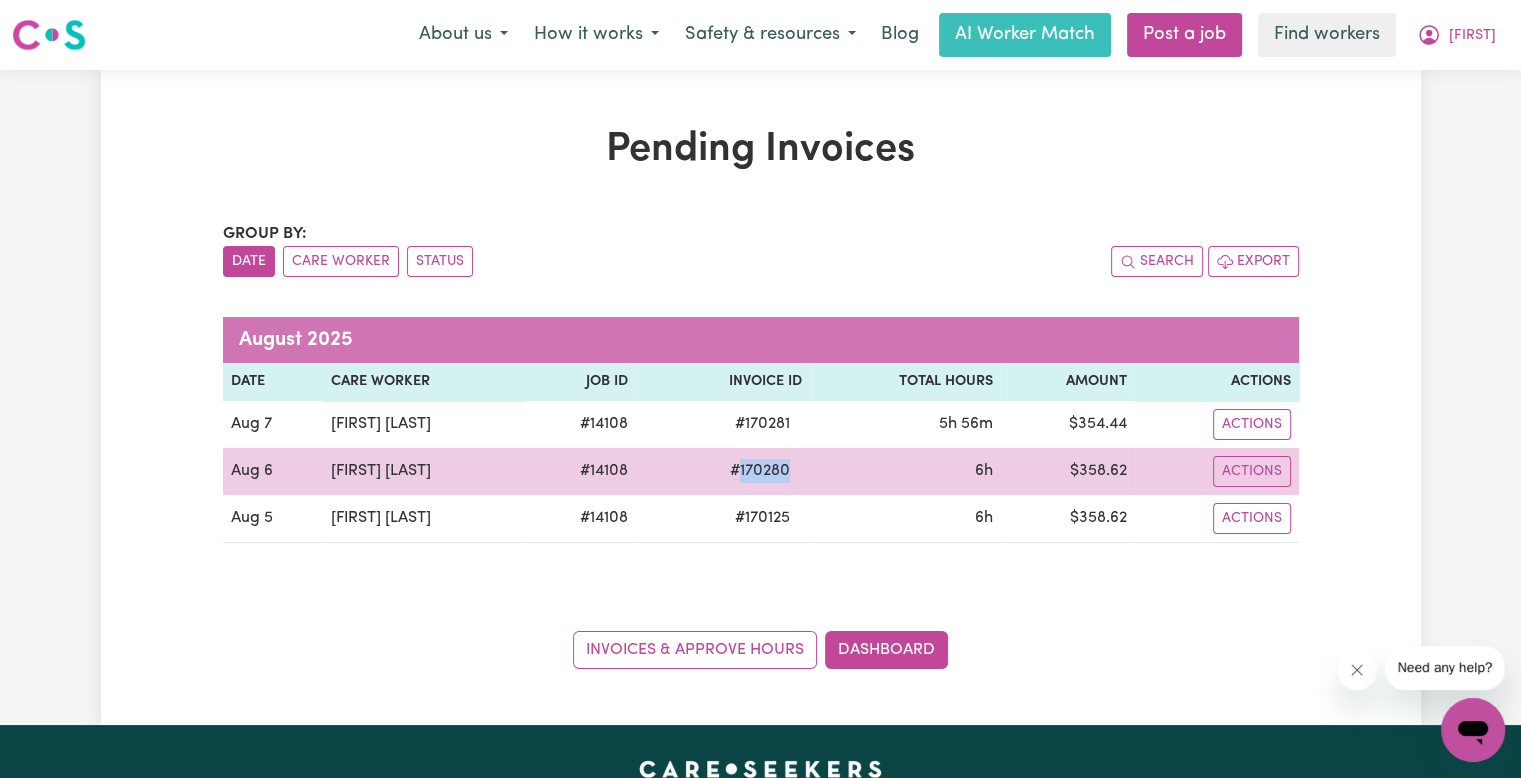 click on "# 170280" at bounding box center (760, 471) 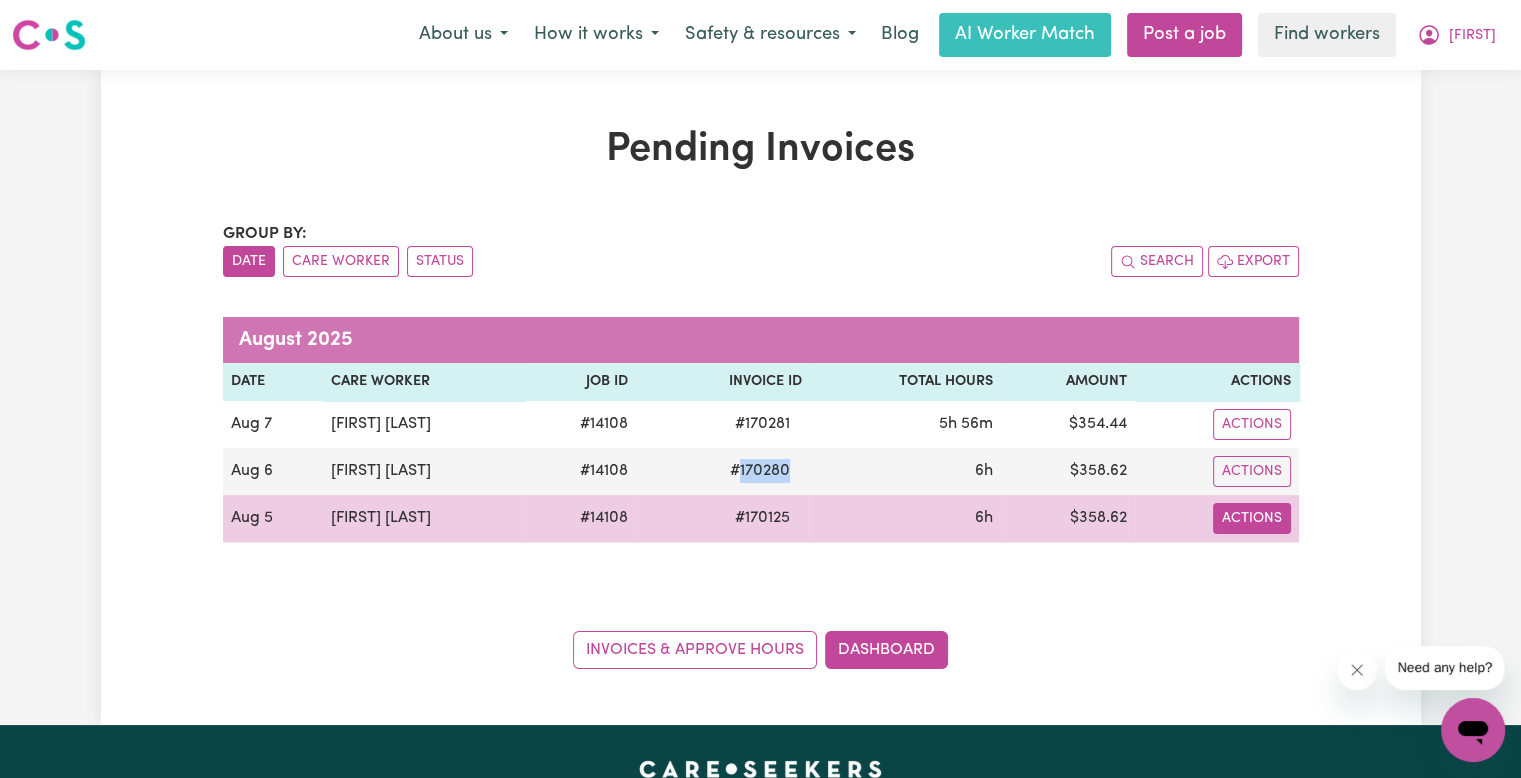copy on "170280" 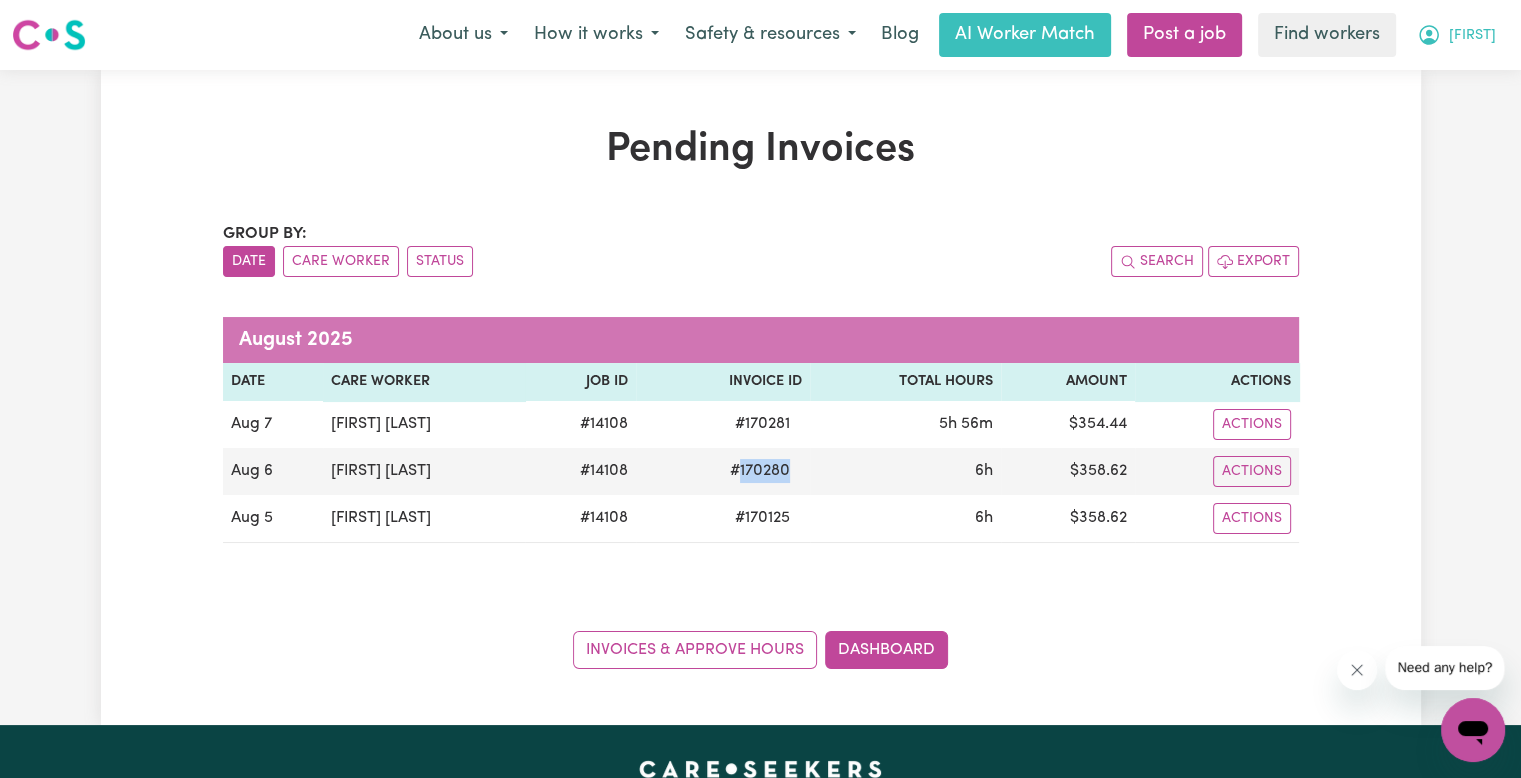 click on "[FIRST]" at bounding box center [1472, 36] 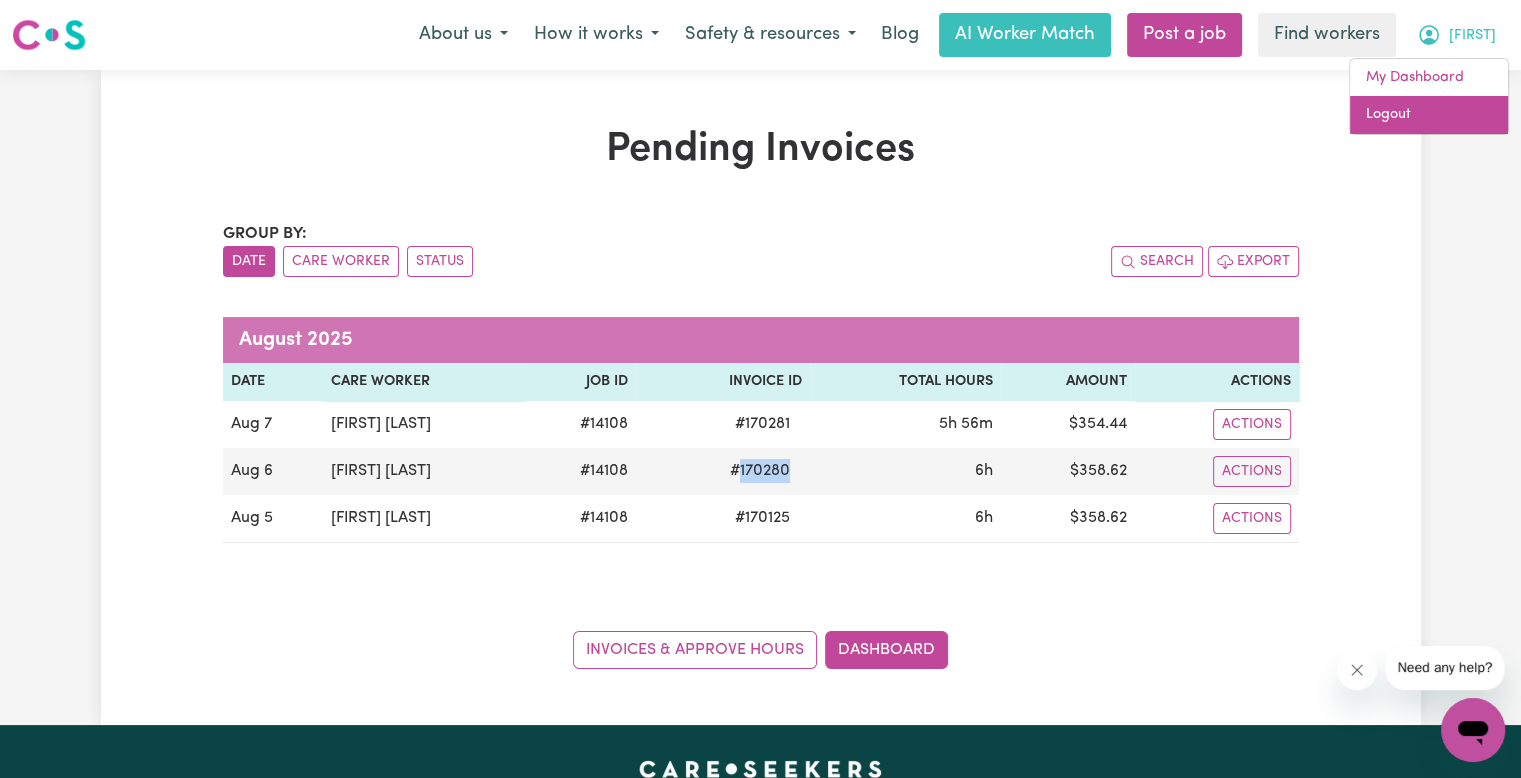click on "Logout" at bounding box center (1429, 115) 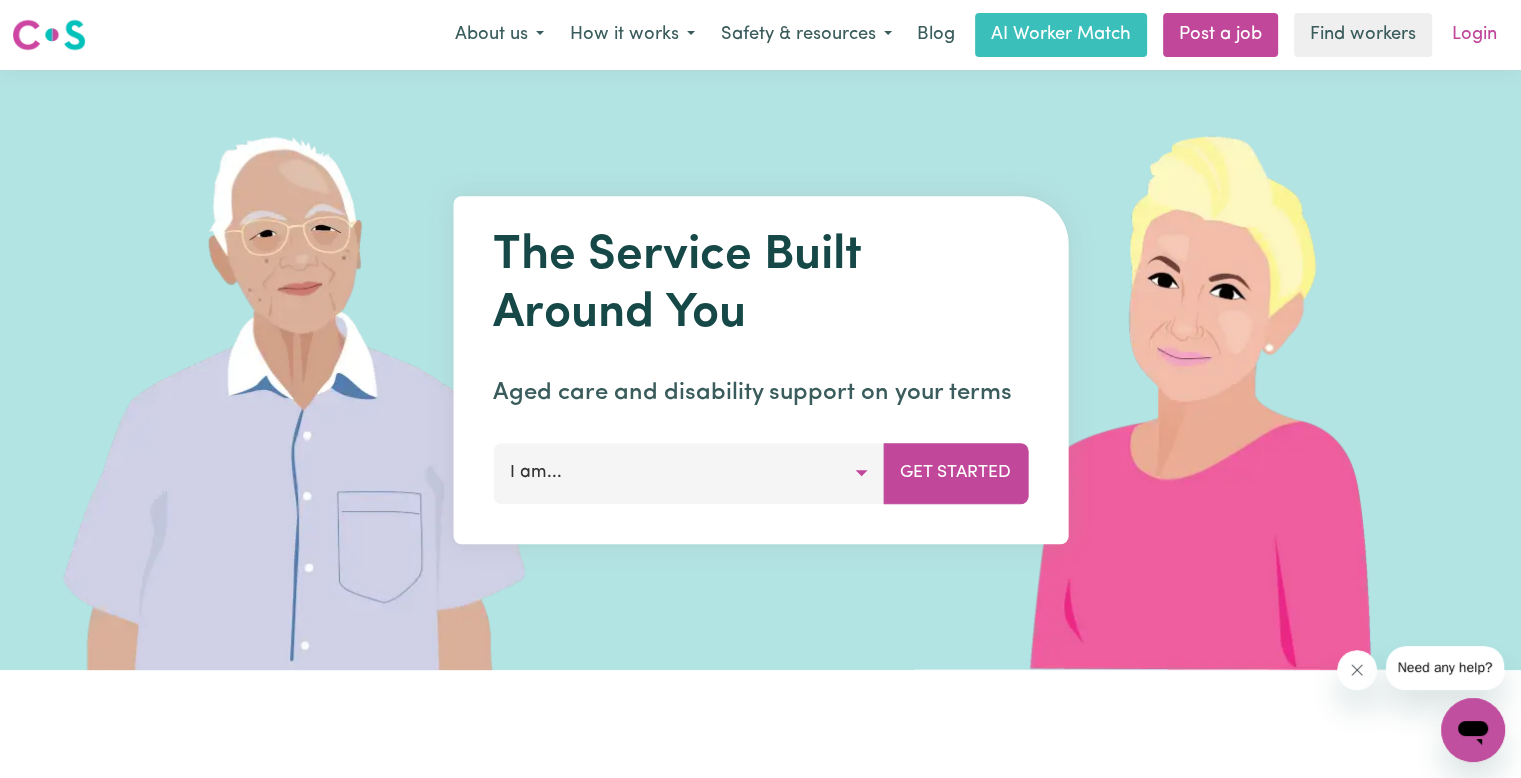 click on "Login" at bounding box center [1474, 35] 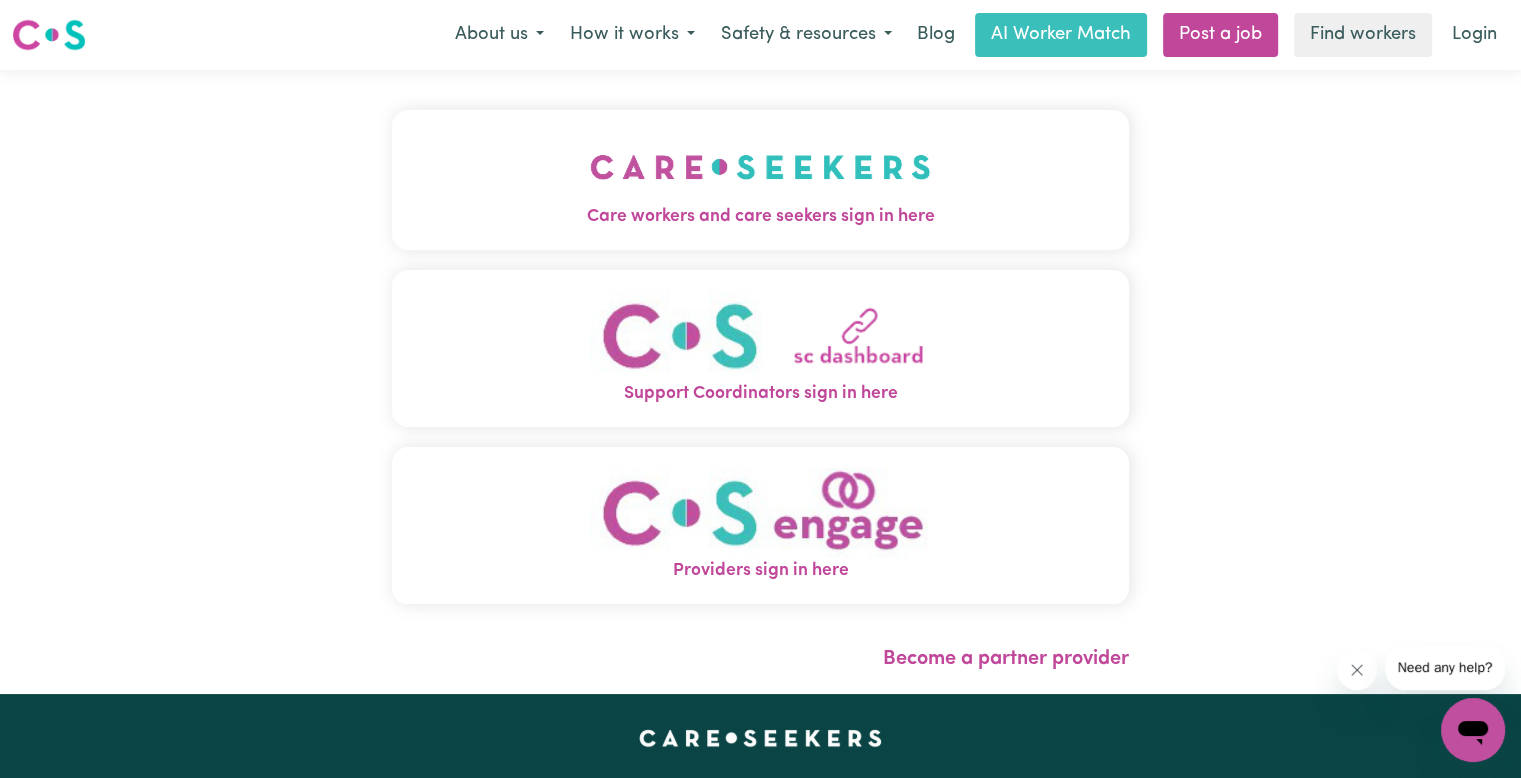 click on "Care workers and care seekers sign in here" at bounding box center [760, 217] 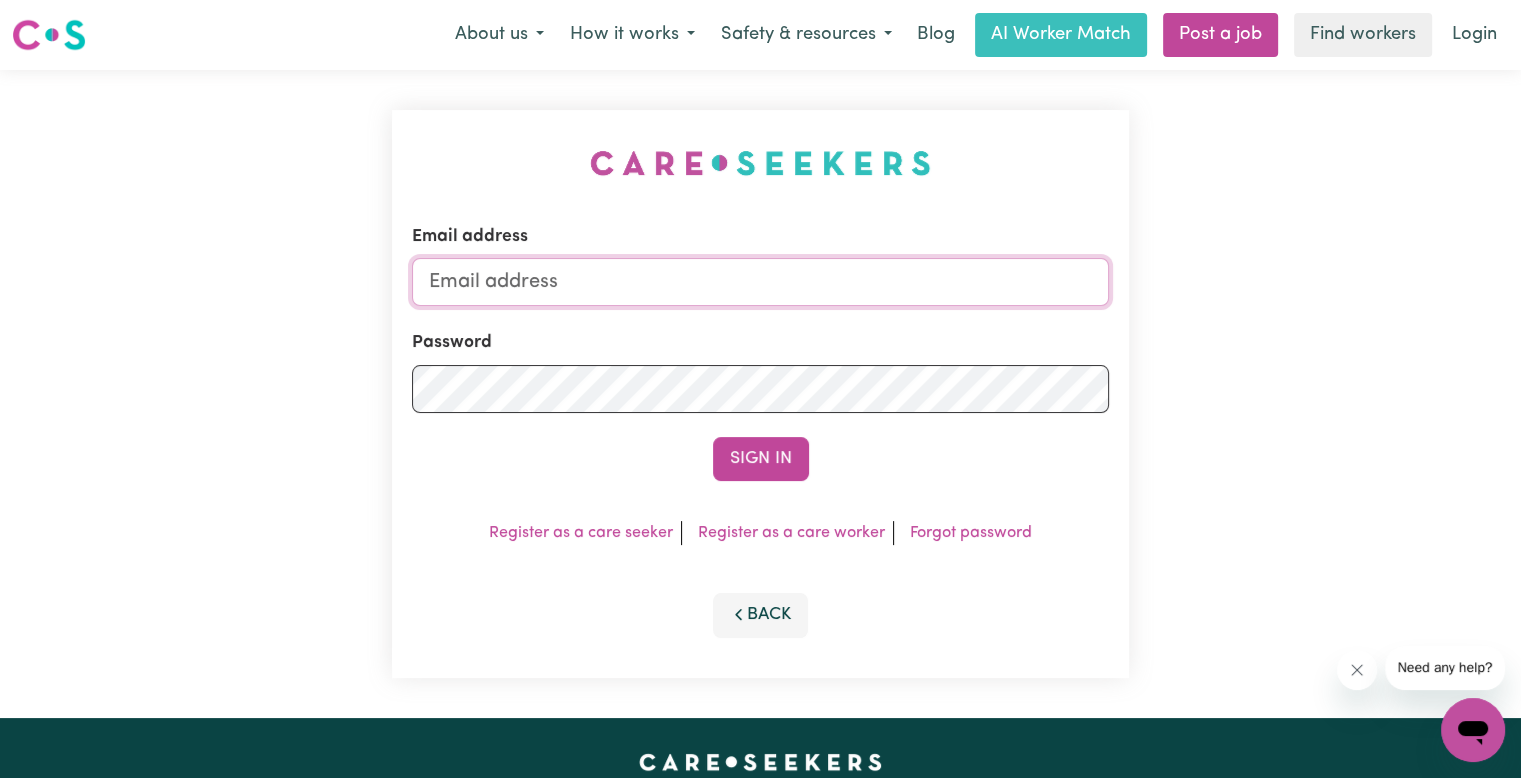click on "Email address" at bounding box center [760, 282] 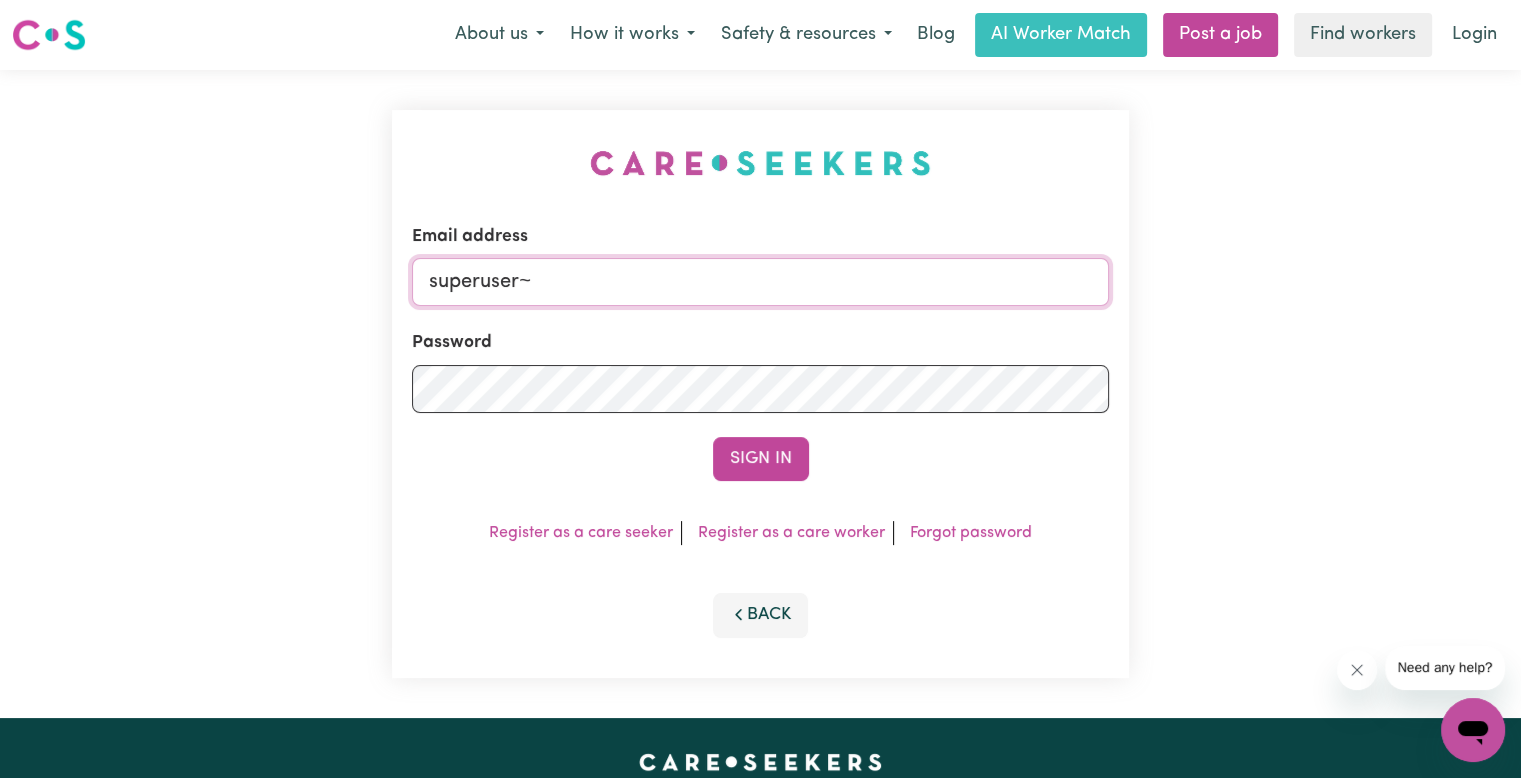 paste on "[EMAIL]" 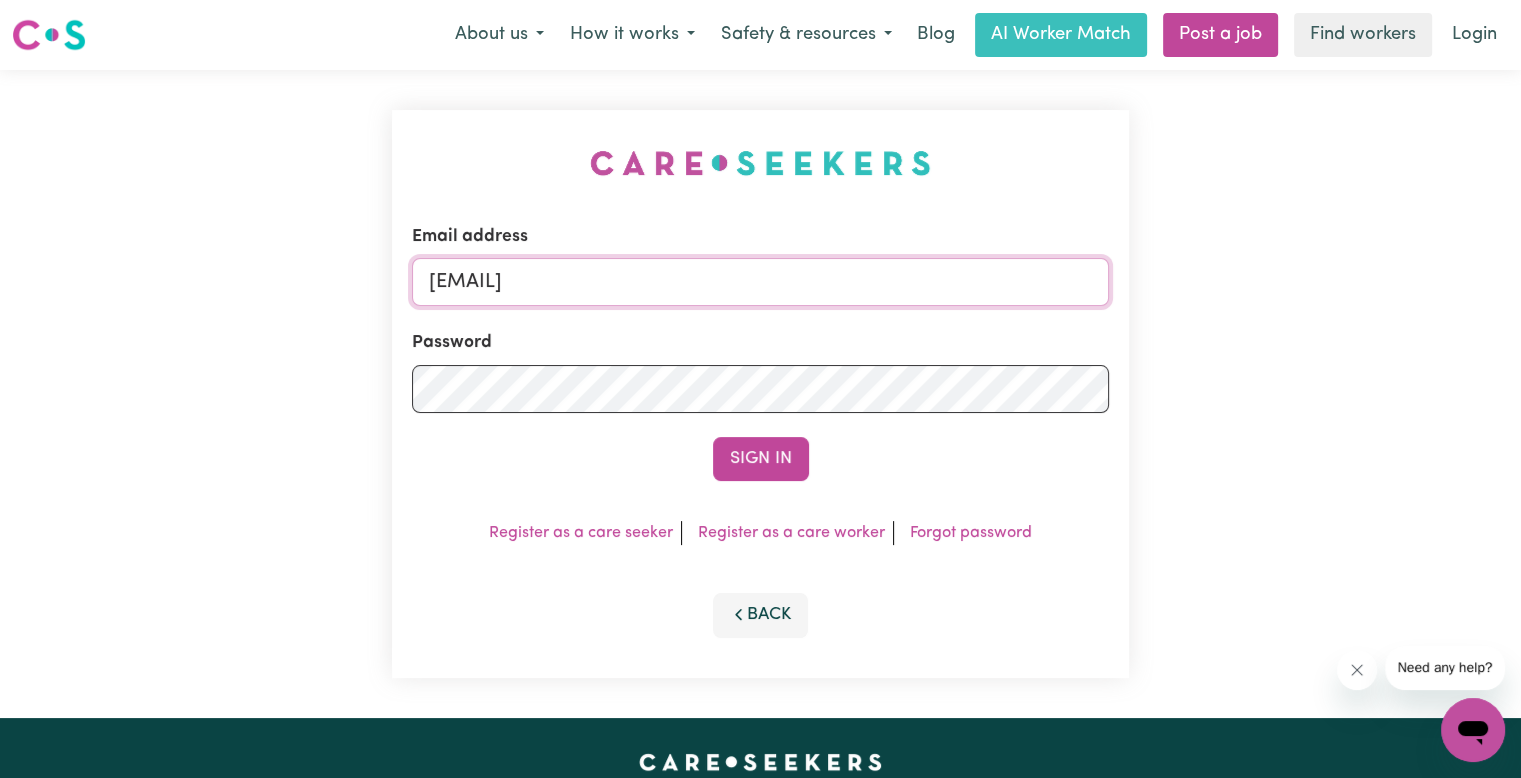 type on "[EMAIL]" 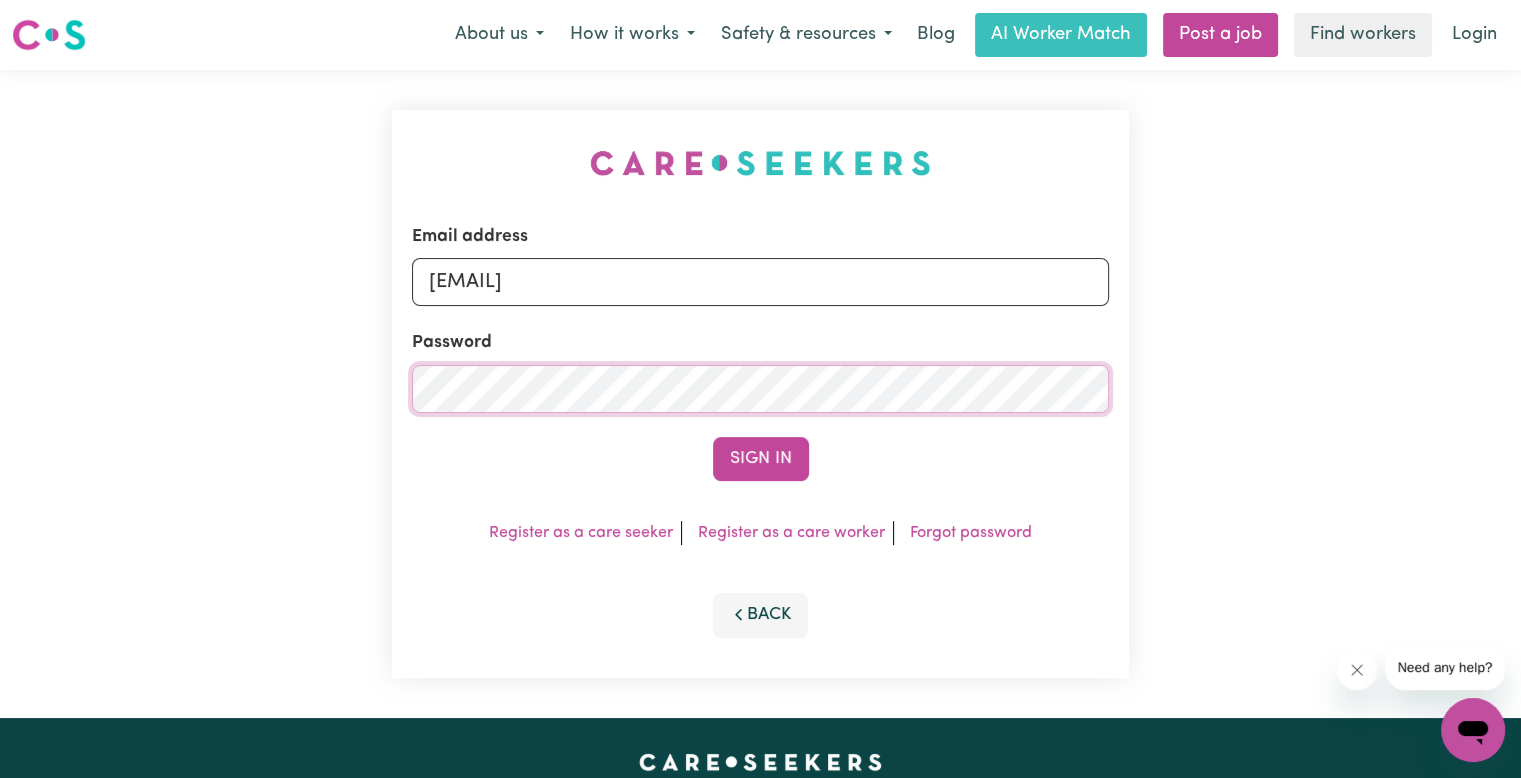 click on "Sign In" at bounding box center (761, 459) 